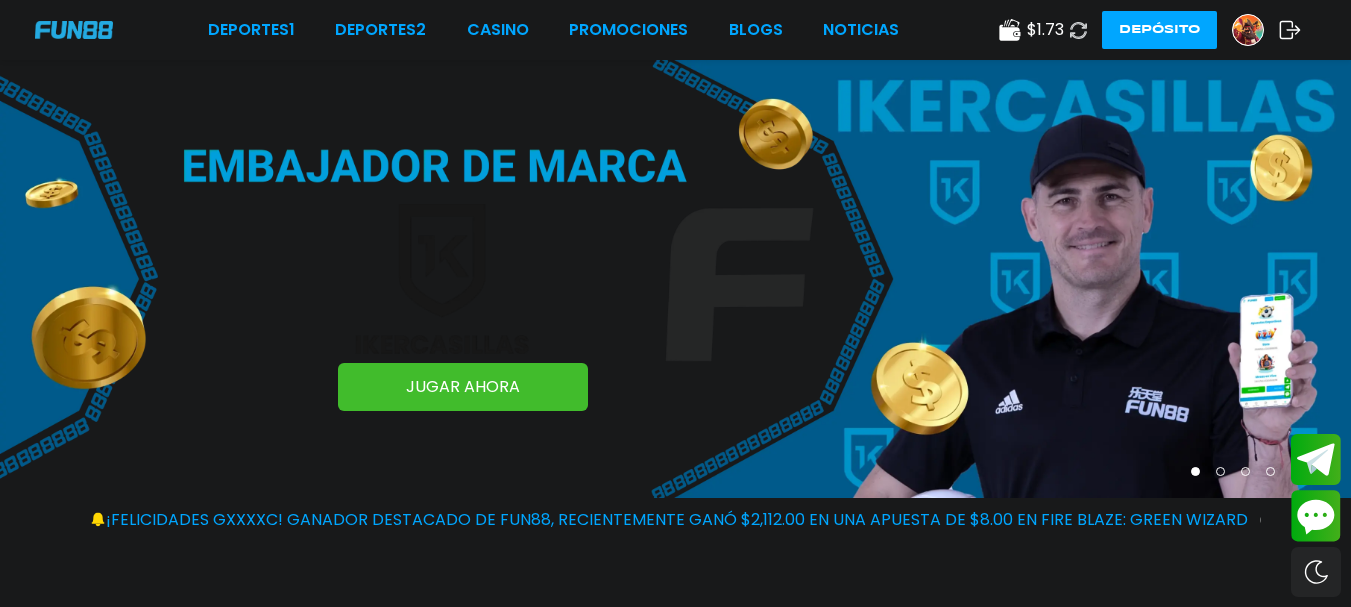 scroll, scrollTop: 0, scrollLeft: 0, axis: both 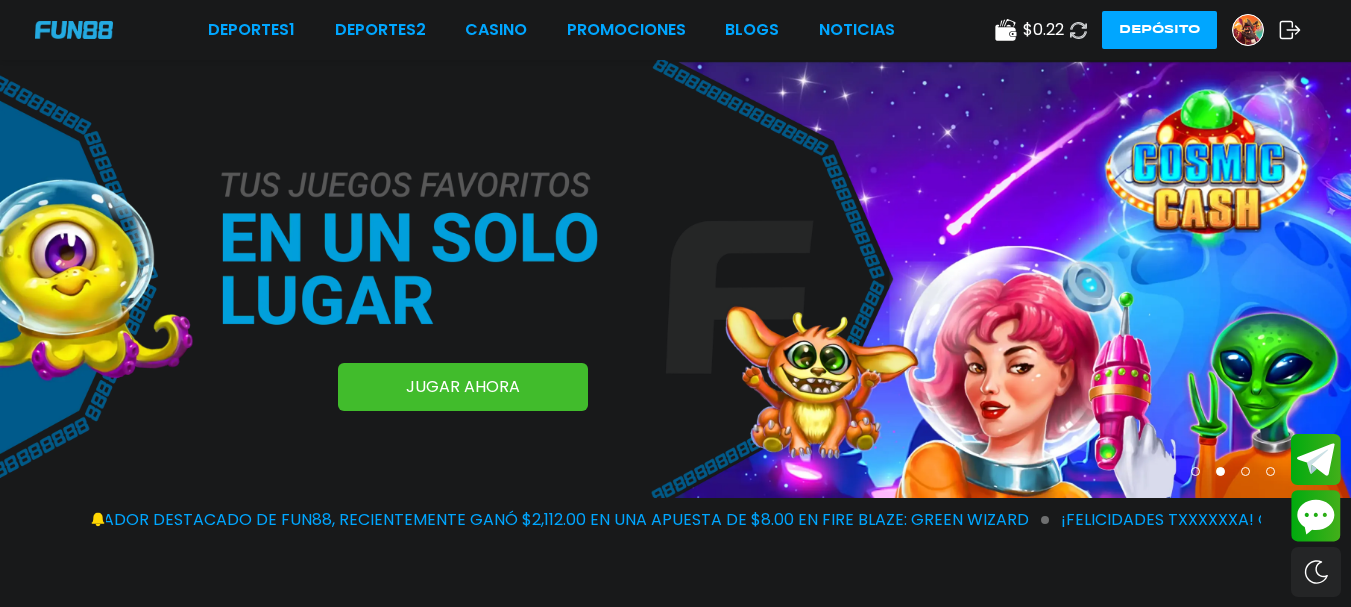 click at bounding box center [1248, 30] 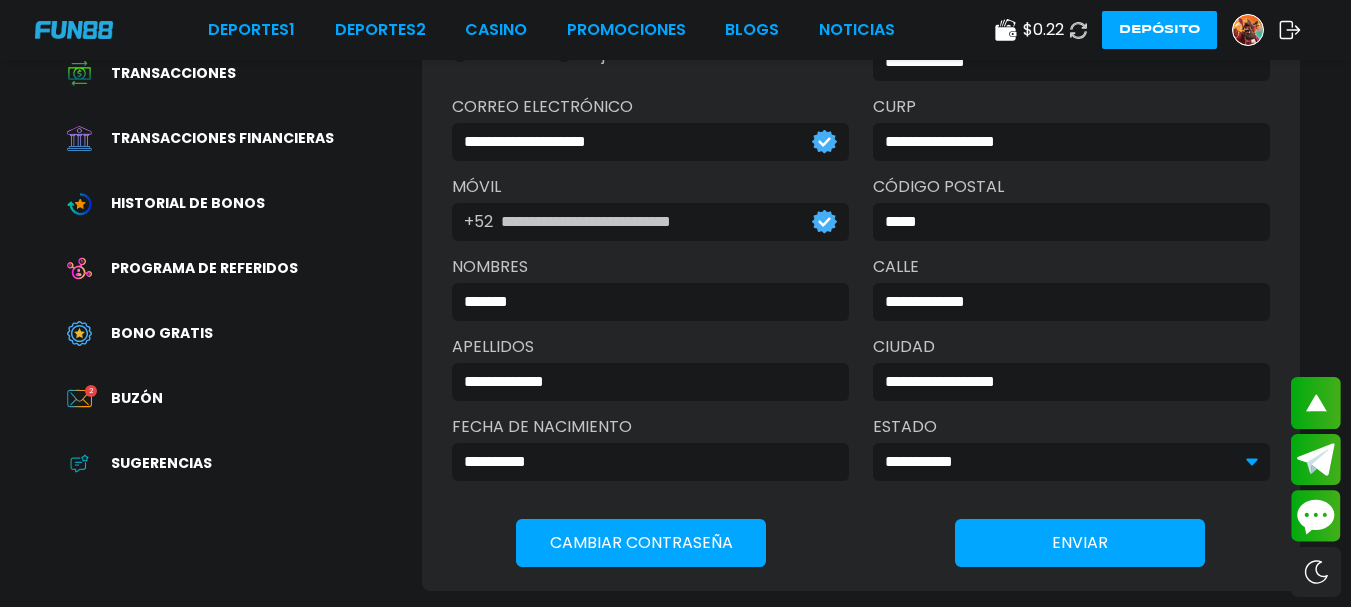 scroll, scrollTop: 240, scrollLeft: 0, axis: vertical 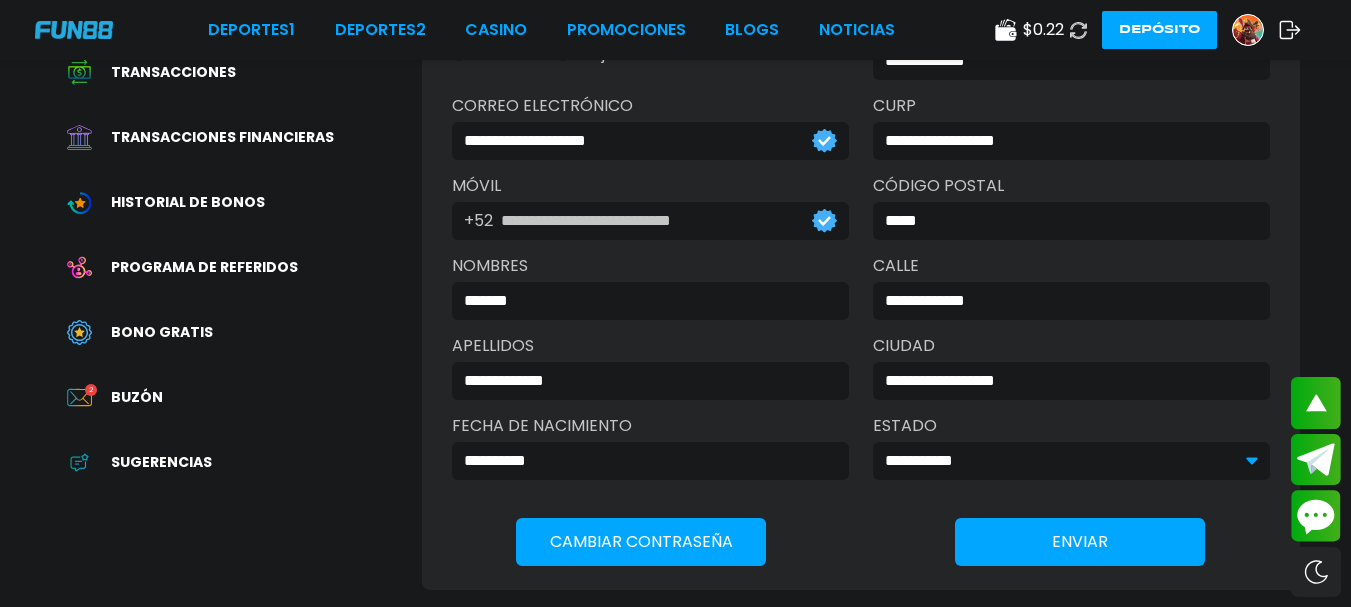 click on "Buzón 2" at bounding box center (237, 397) 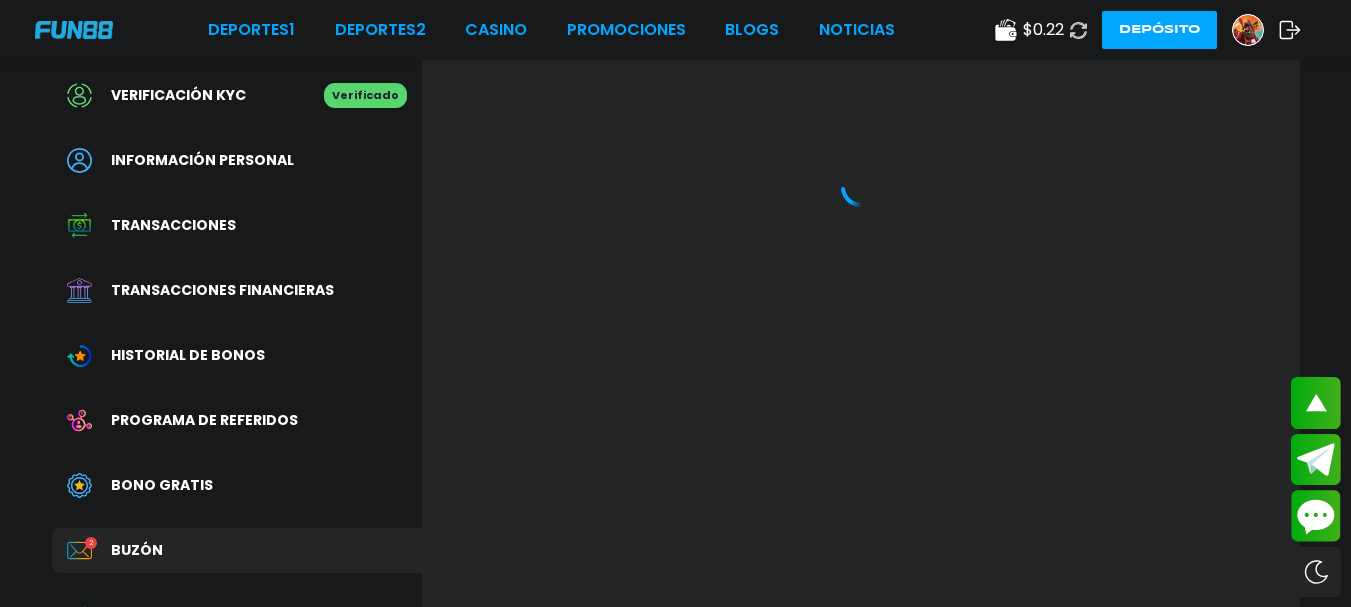 scroll, scrollTop: 0, scrollLeft: 0, axis: both 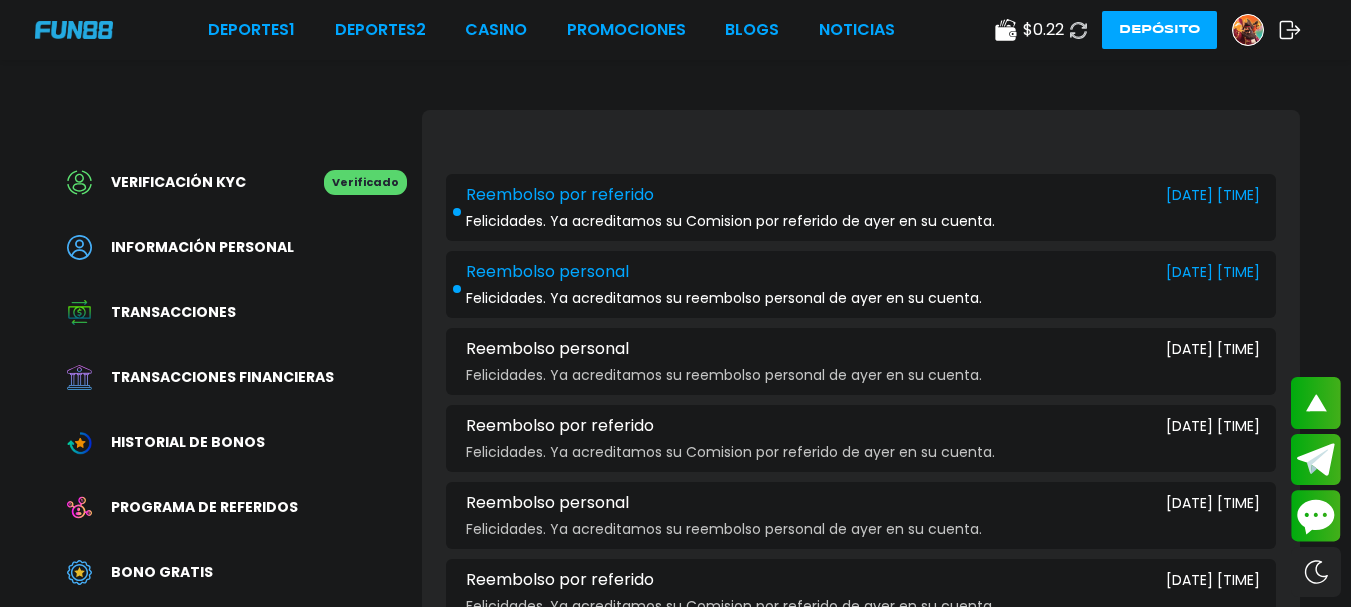 click on "Reembolso personal [DATE] [TIME] Felicidades. Ya acreditamos su reembolso personal de ayer en su cuenta." at bounding box center (861, 284) 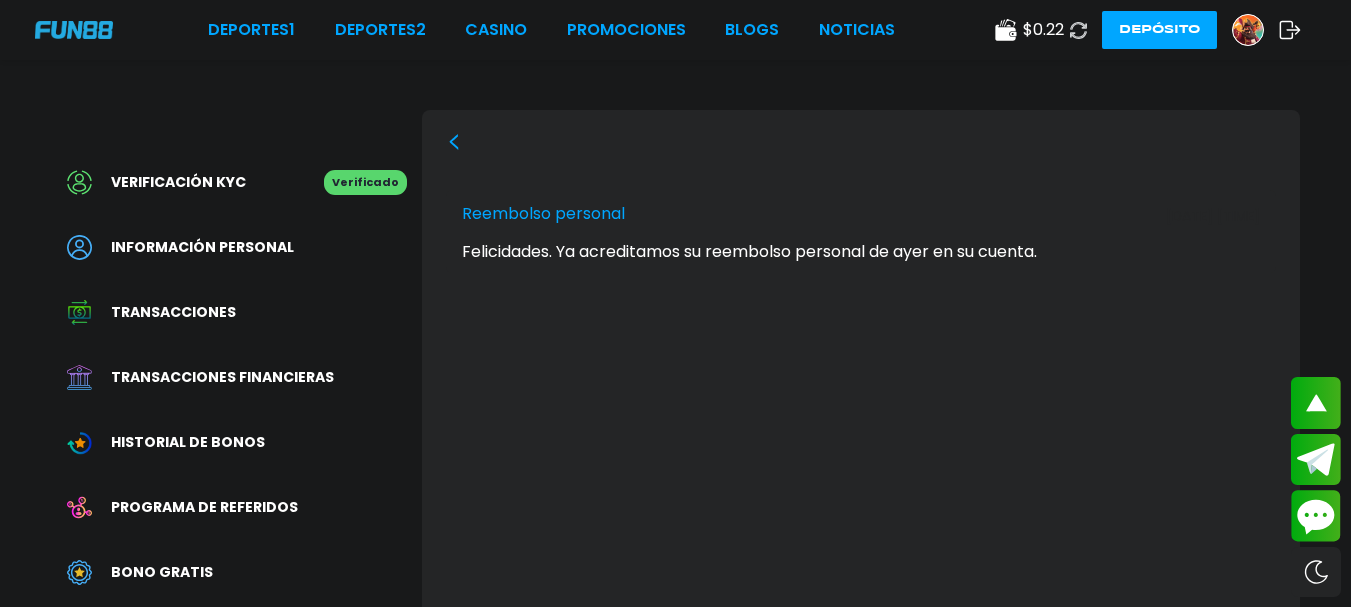 click 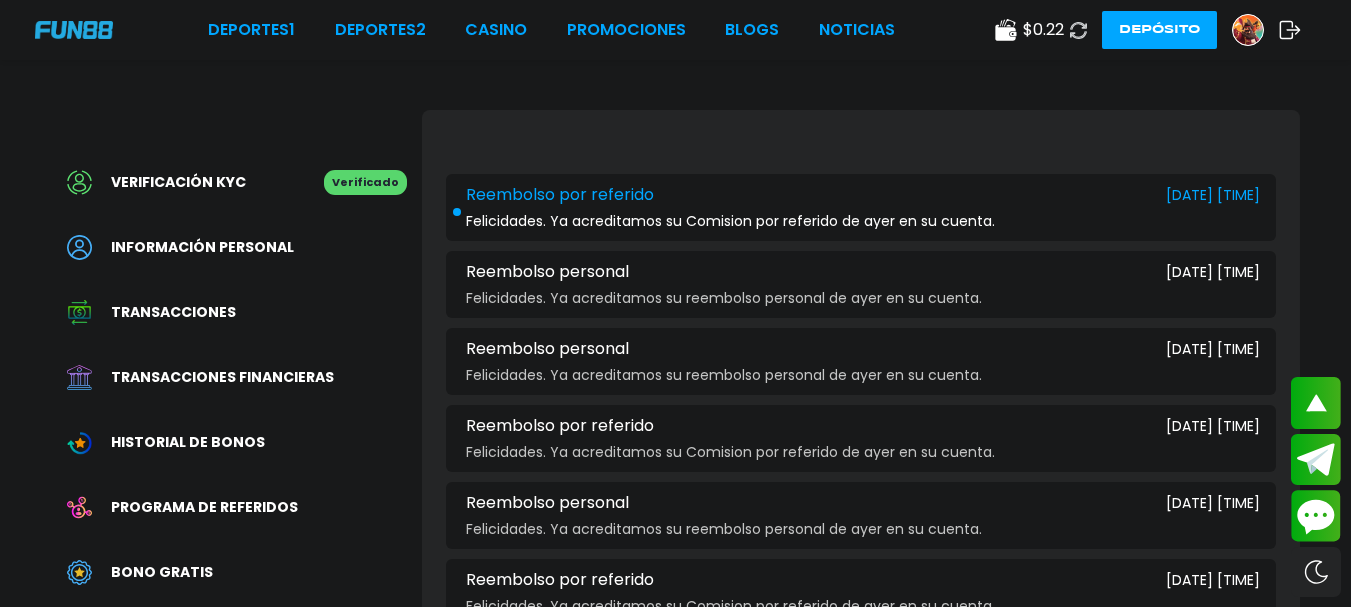 click on "Felicidades. Ya acreditamos su Comision por referido de ayer en su cuenta." at bounding box center [730, 221] 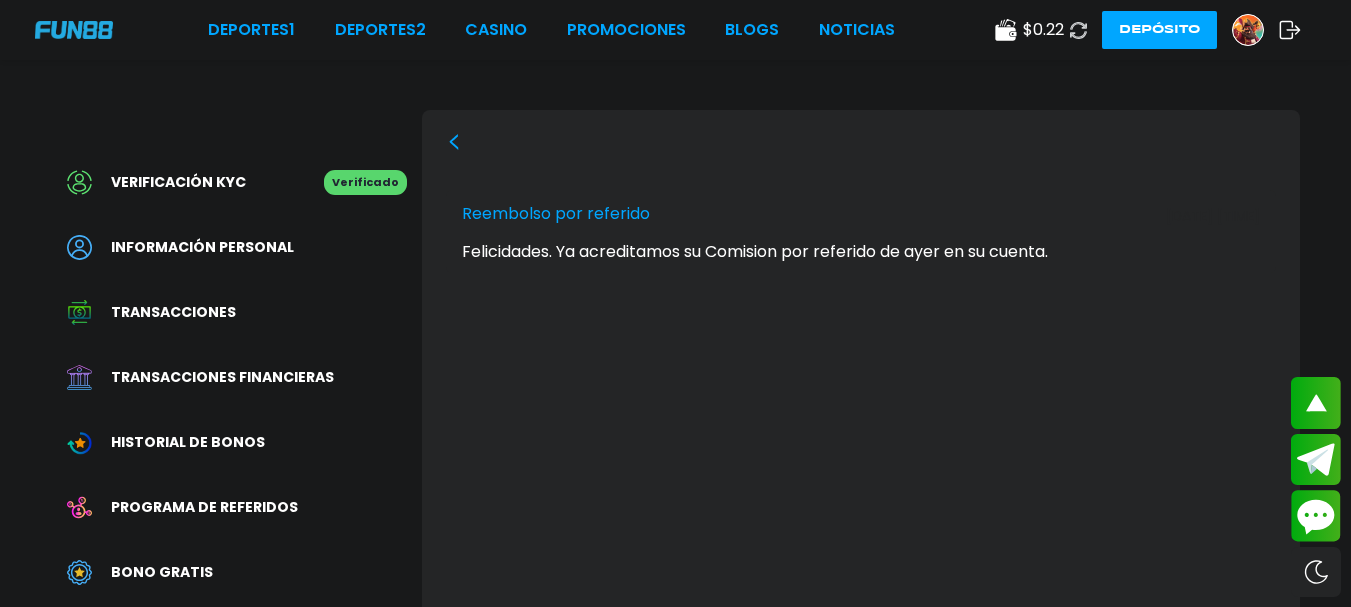 click at bounding box center [861, 142] 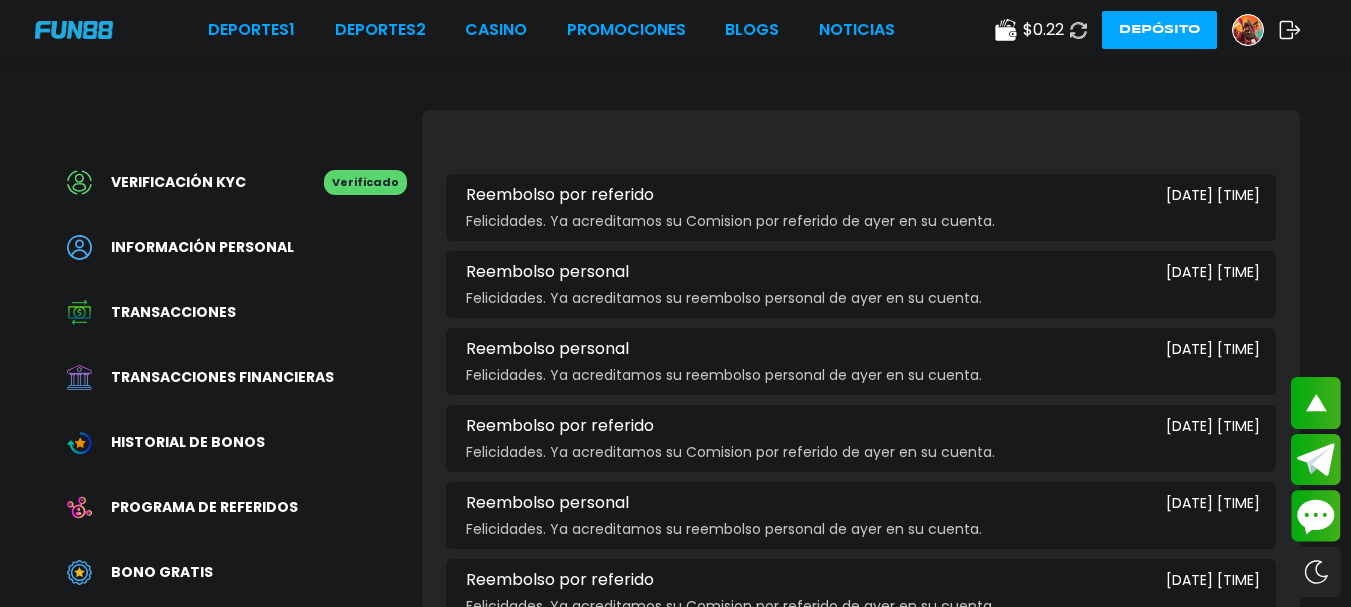 click on "Transacciones financieras" at bounding box center (222, 377) 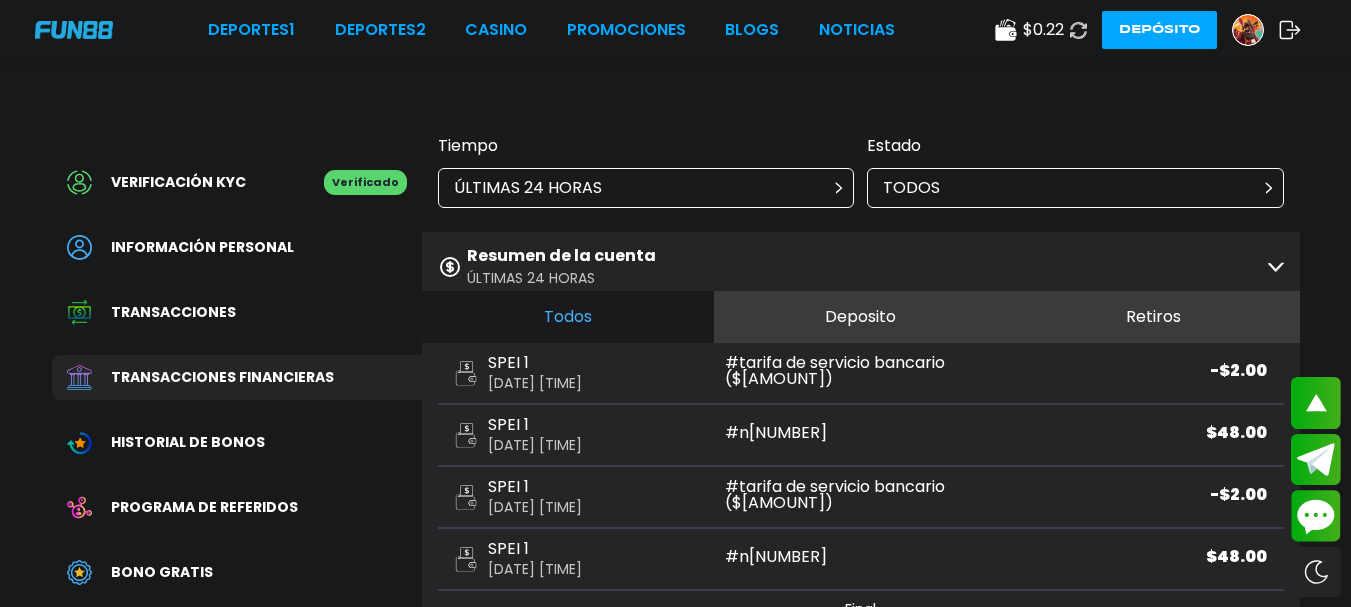 click on "Transacciones" at bounding box center [237, 312] 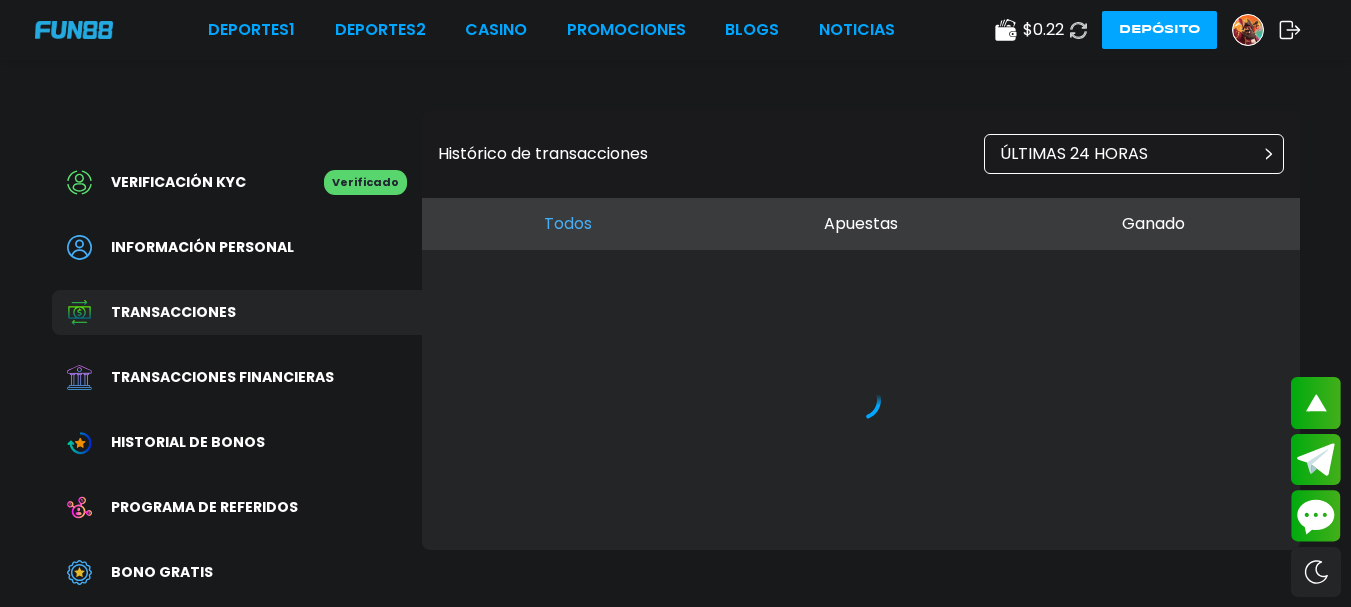 click on "Transacciones" at bounding box center [237, 312] 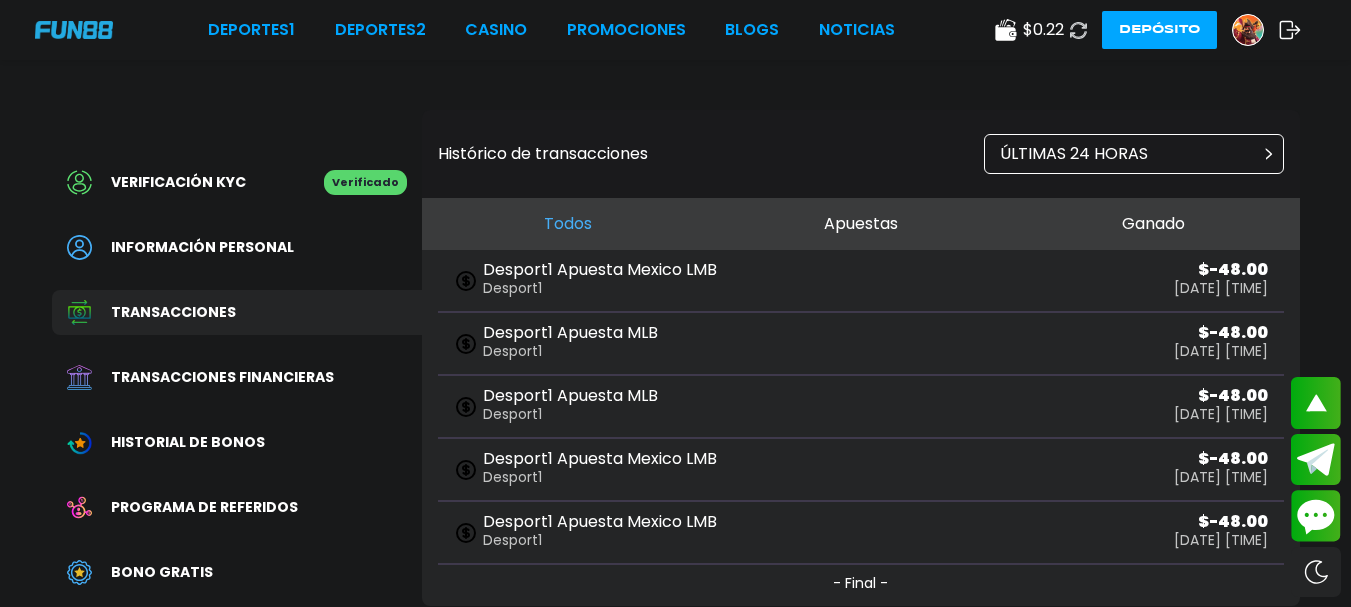 click on "Transacciones financieras" at bounding box center (222, 377) 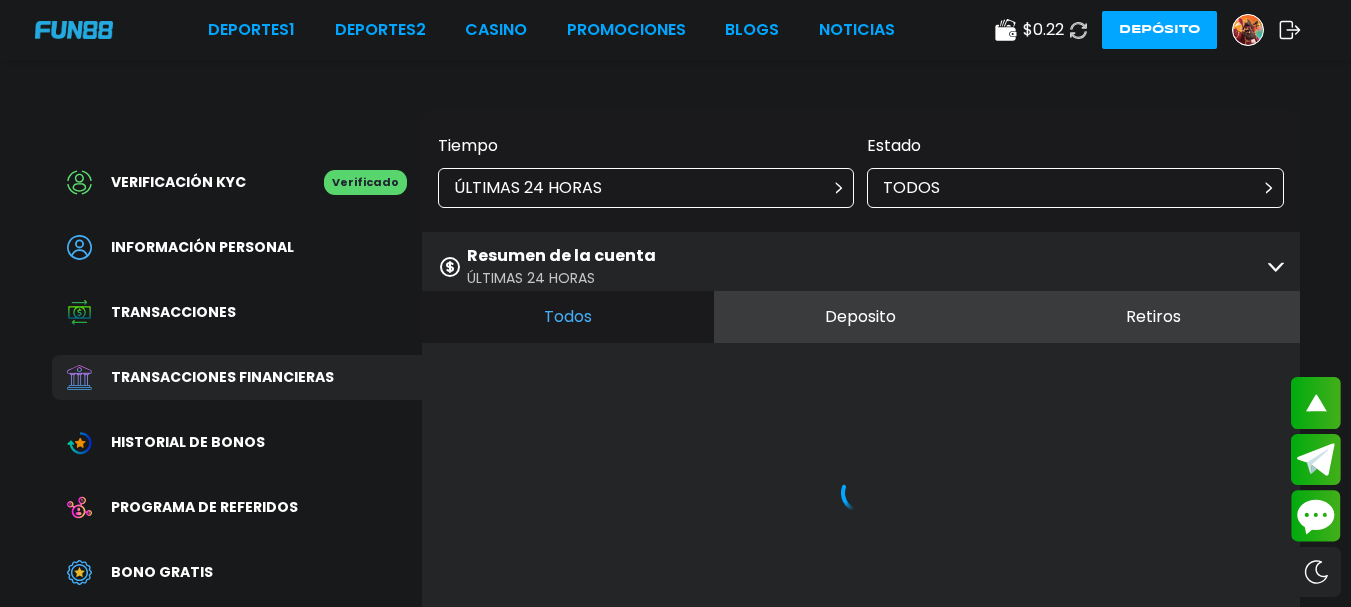 click on "Verificación KYC Verificado Información personal Transacciones Transacciones financieras Historial de Bonos Programa de referidos Bono Gratis Buzón 2 Sugerencias" at bounding box center (237, 452) 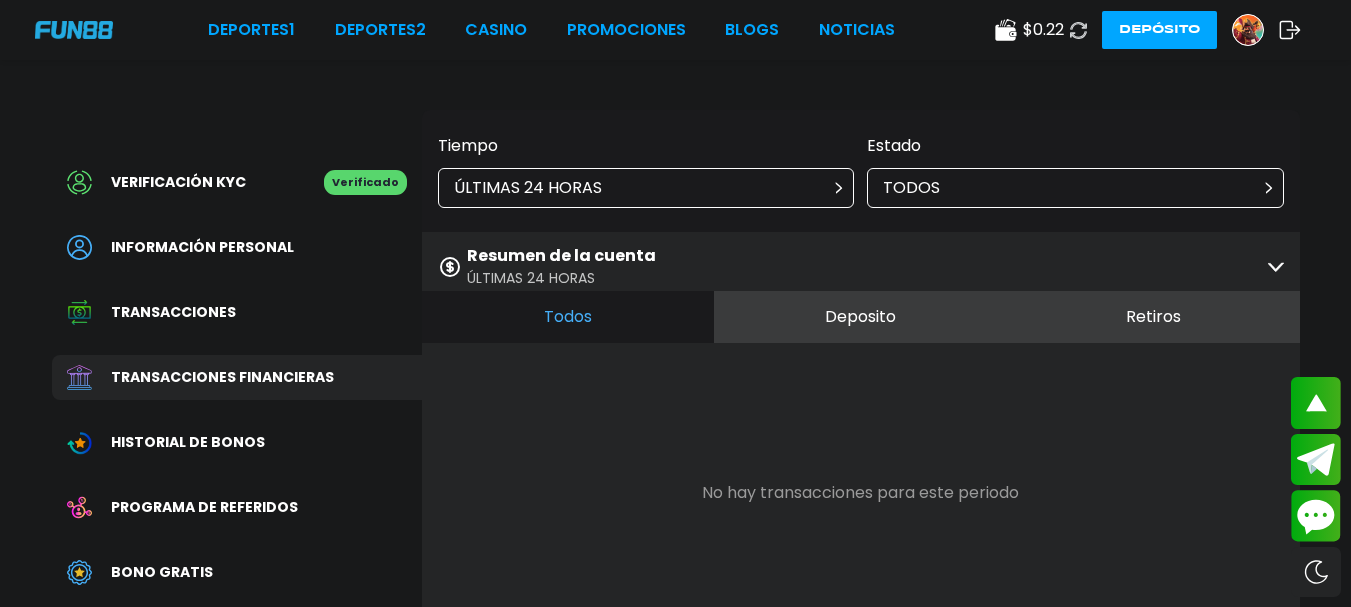 click on "Retiros" at bounding box center [1153, 317] 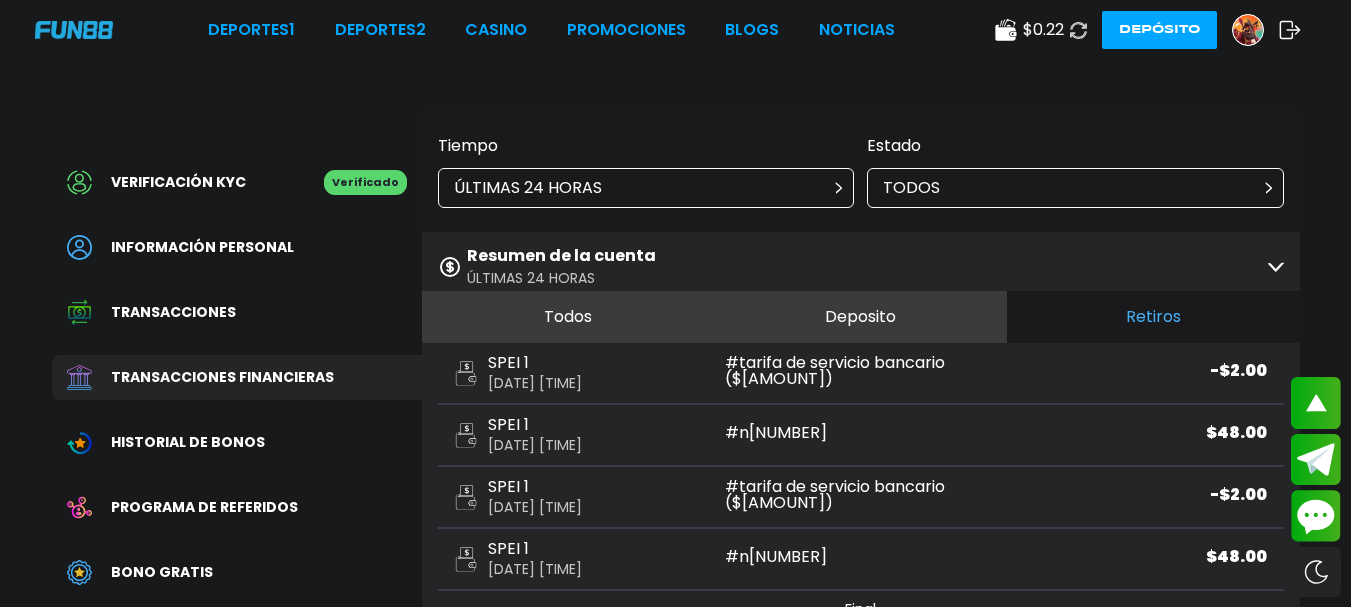 click on "Deposito" at bounding box center (860, 317) 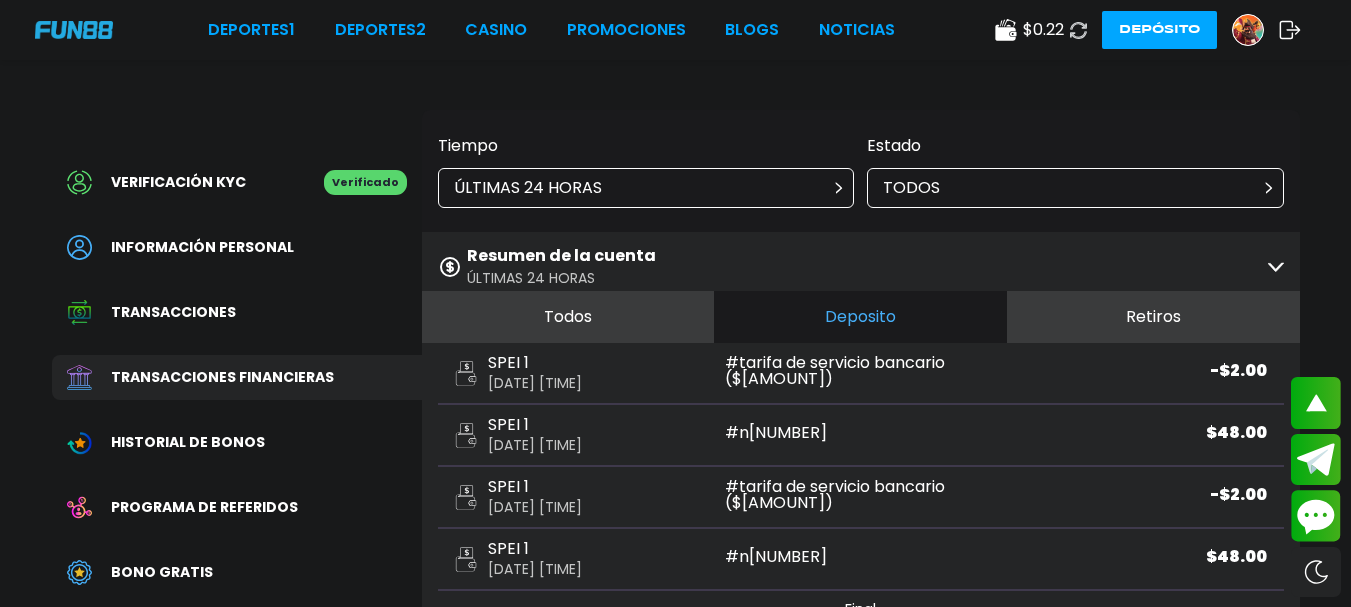 click on "Todos" at bounding box center [568, 317] 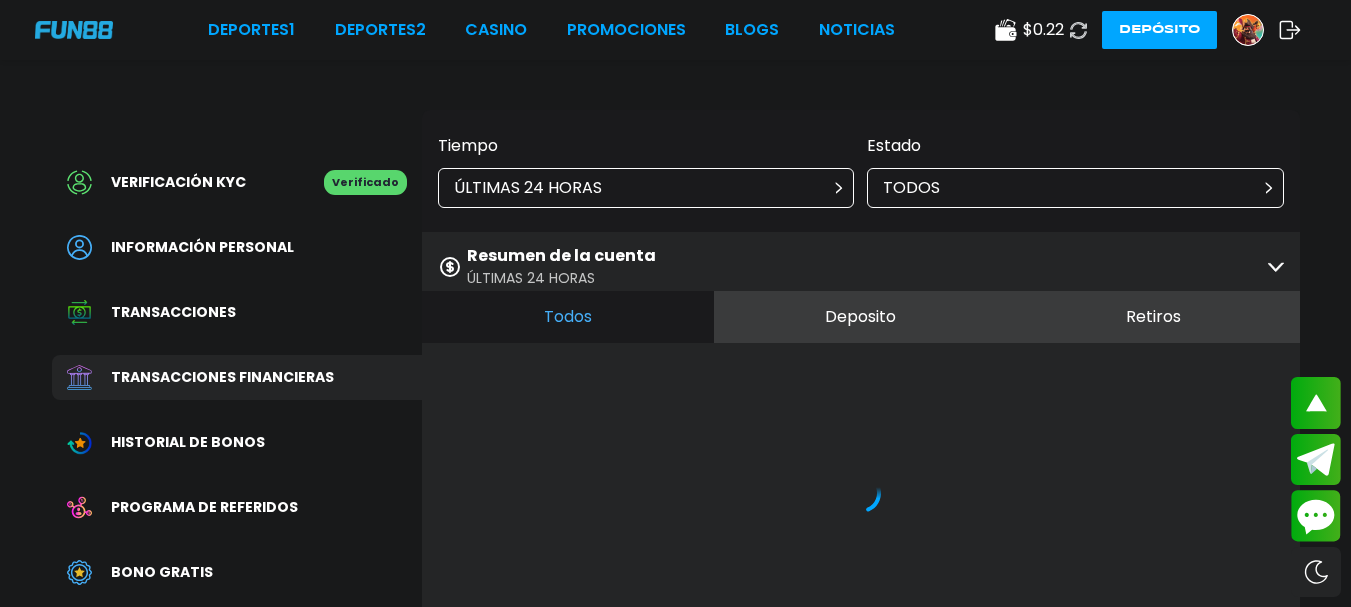 click on "Todos" at bounding box center [568, 317] 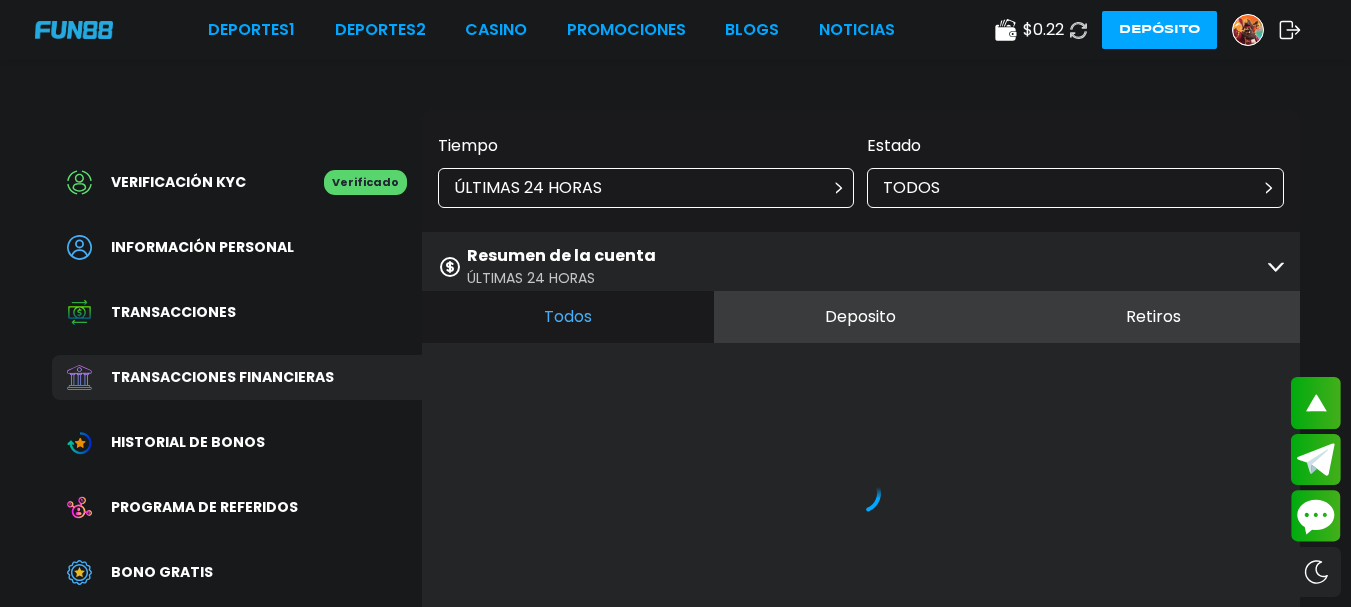 click on "ÚLTIMAS 24 HORAS" at bounding box center [646, 188] 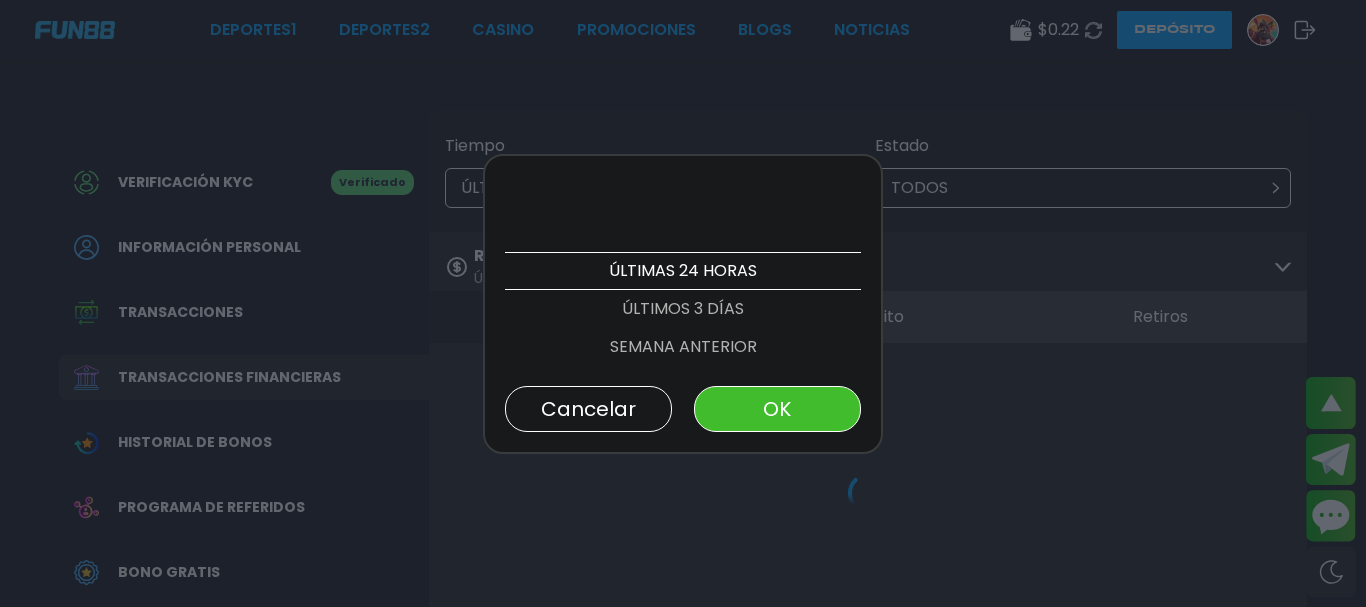click on "OK" at bounding box center (777, 409) 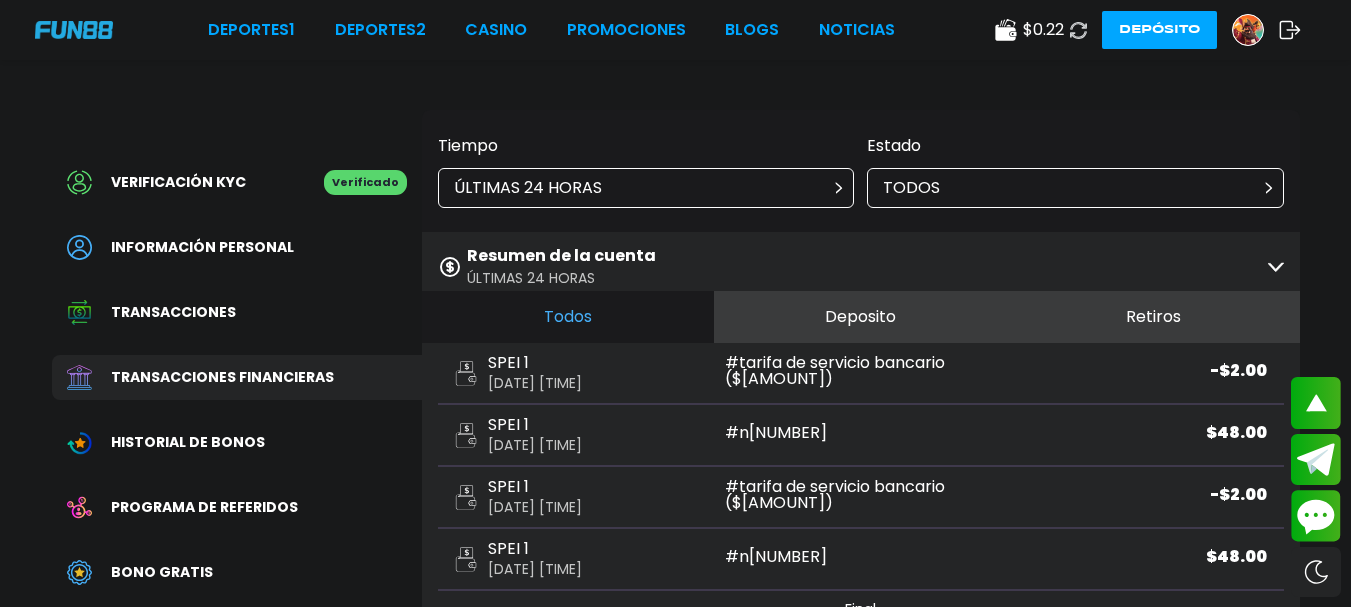 click on "TODOS" at bounding box center (1075, 188) 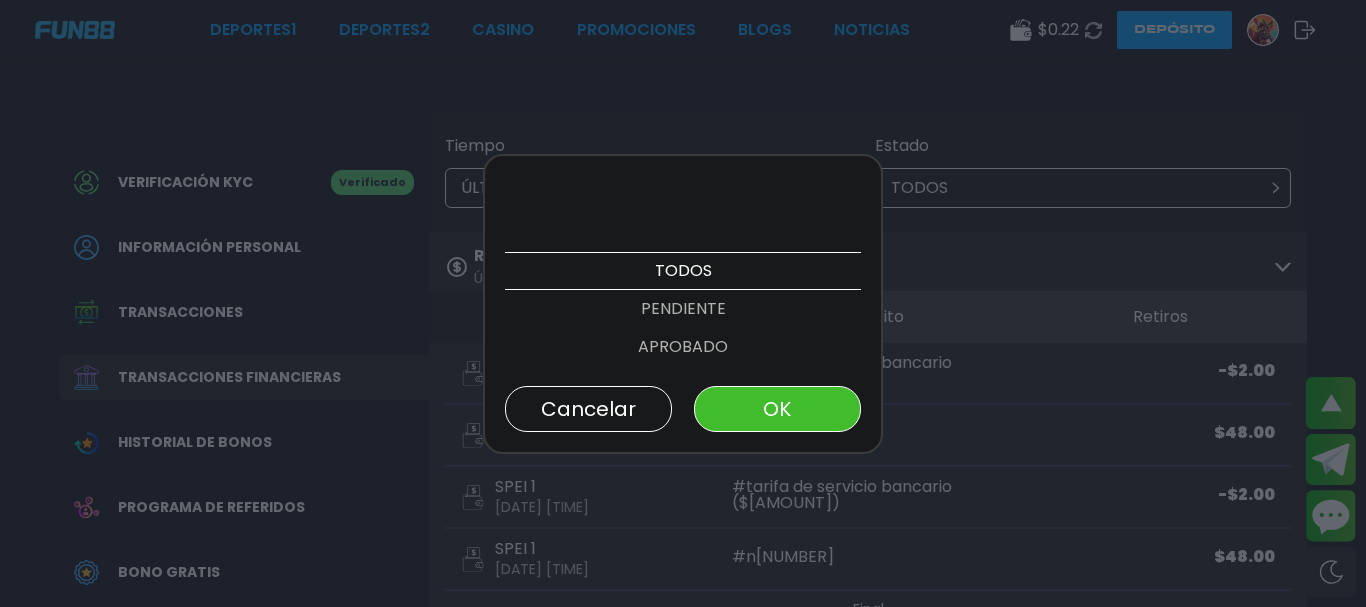 click on "OK" at bounding box center [777, 409] 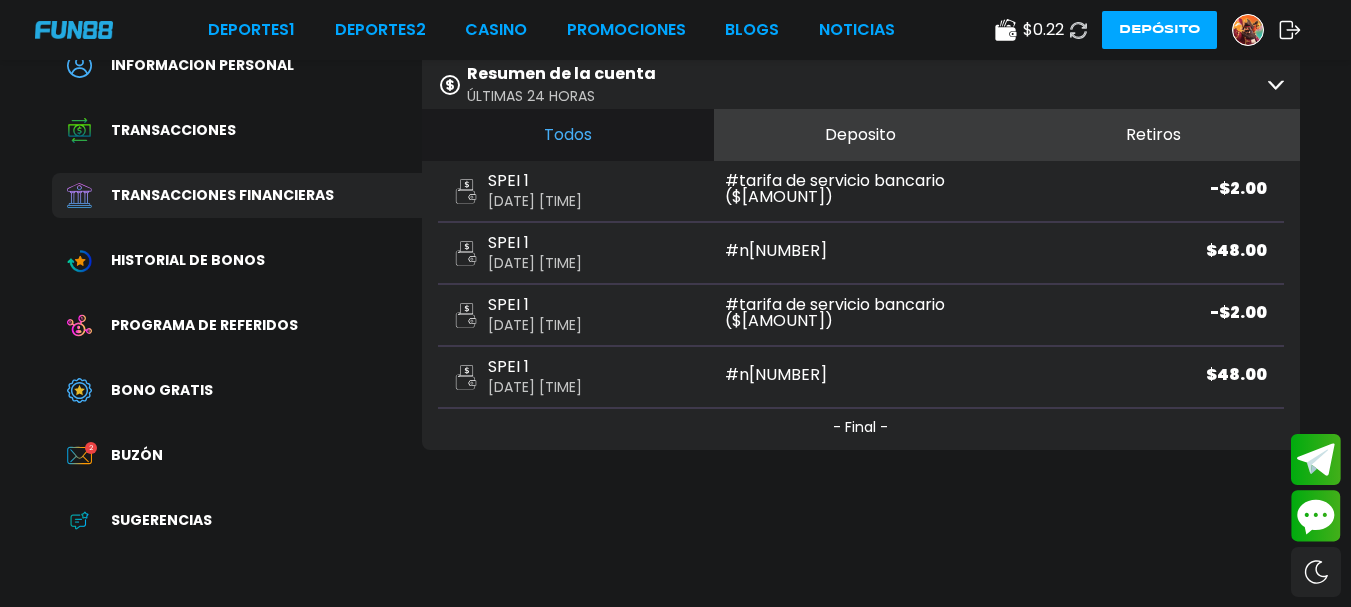 scroll, scrollTop: 183, scrollLeft: 0, axis: vertical 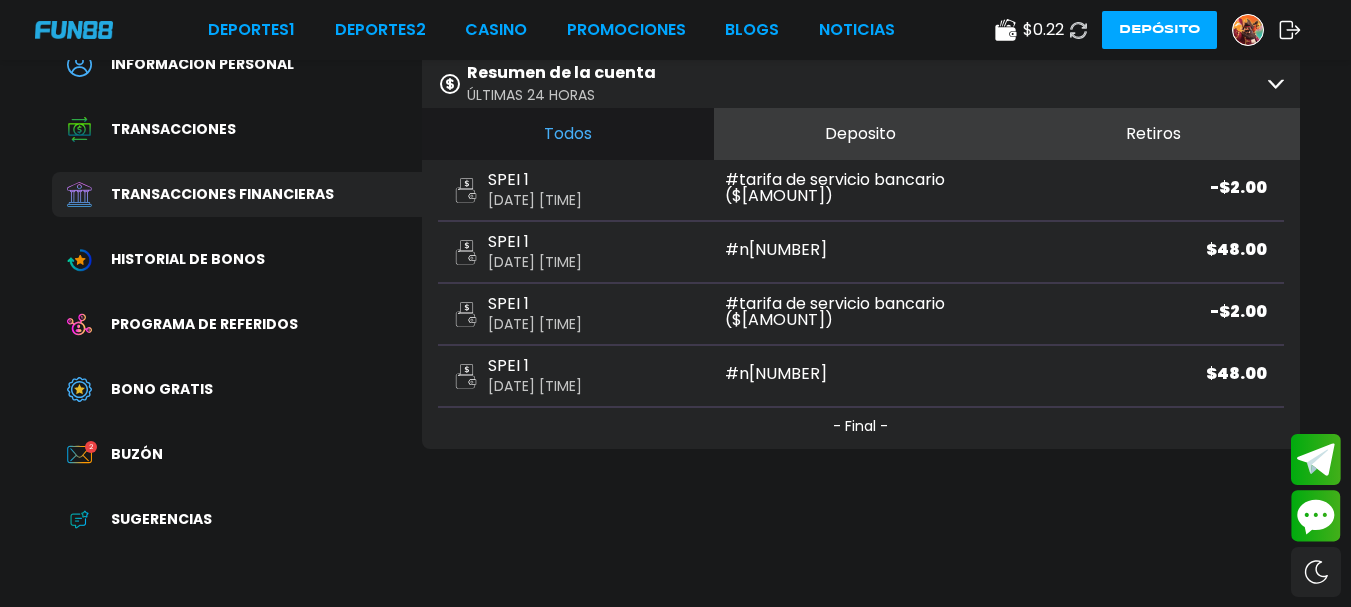 click on "SPEI 1 [DATE] [TIME] # n[NUMBER] $ [AMOUNT]" at bounding box center (861, 377) 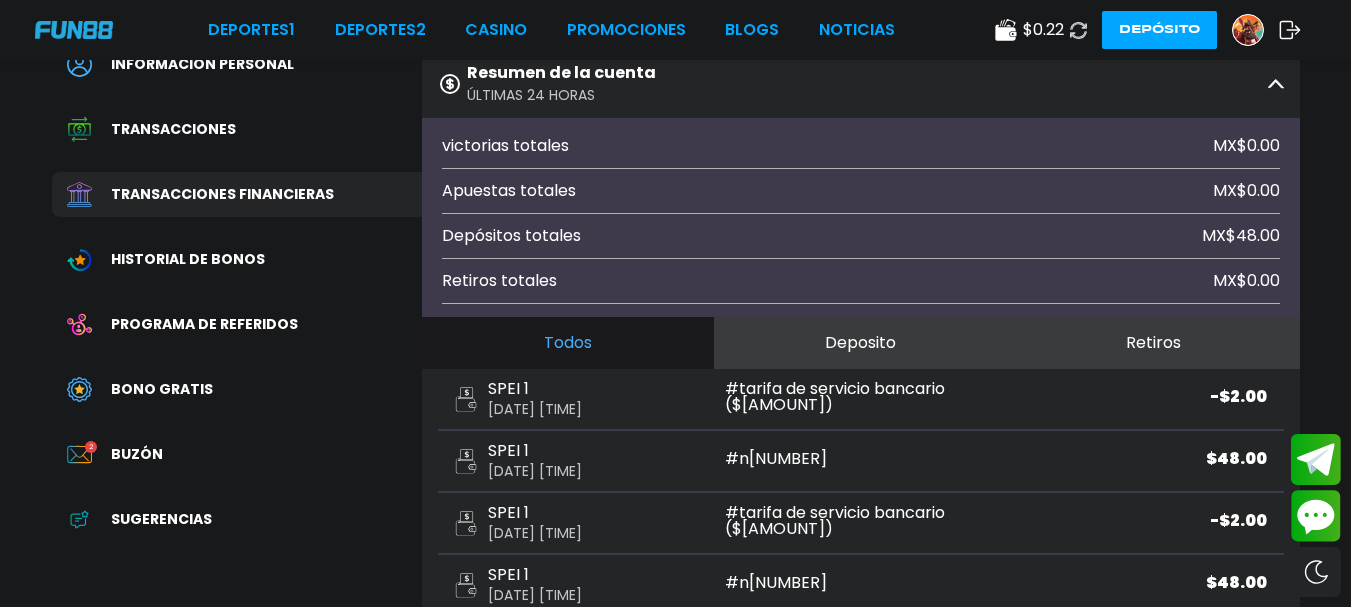 click on "Resumen de la cuenta ÚLTIMAS 24 HORAS" at bounding box center [861, 83] 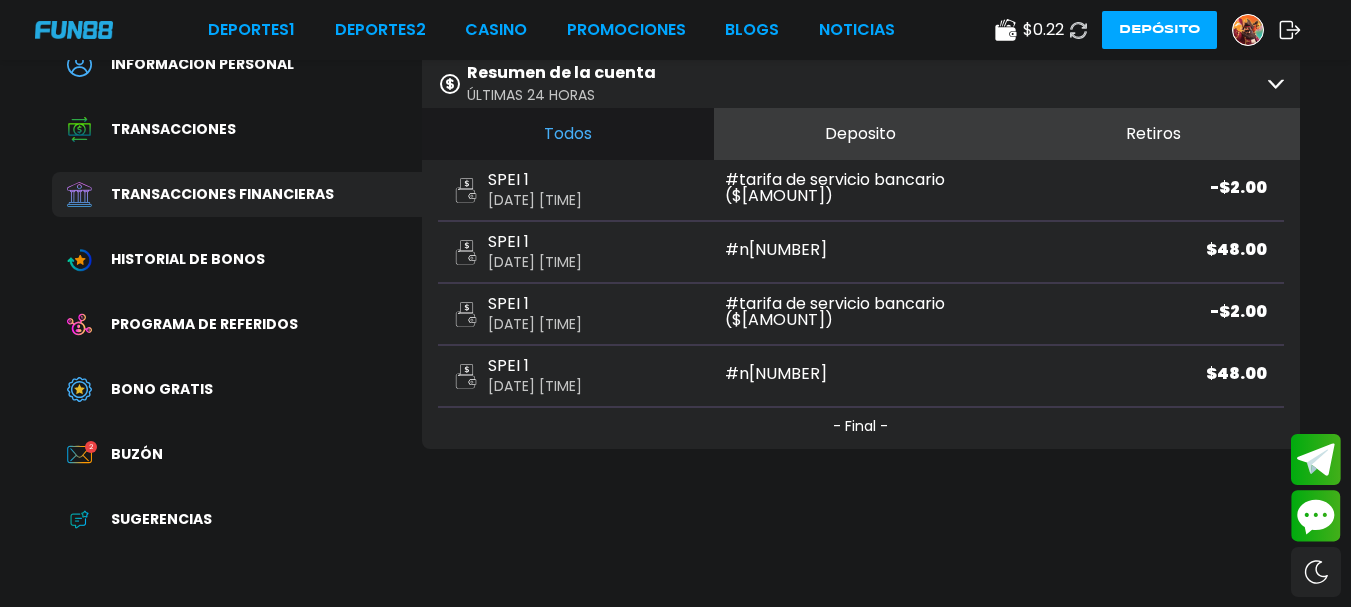 click on "Resumen de la cuenta ÚLTIMAS 24 HORAS" at bounding box center [861, 83] 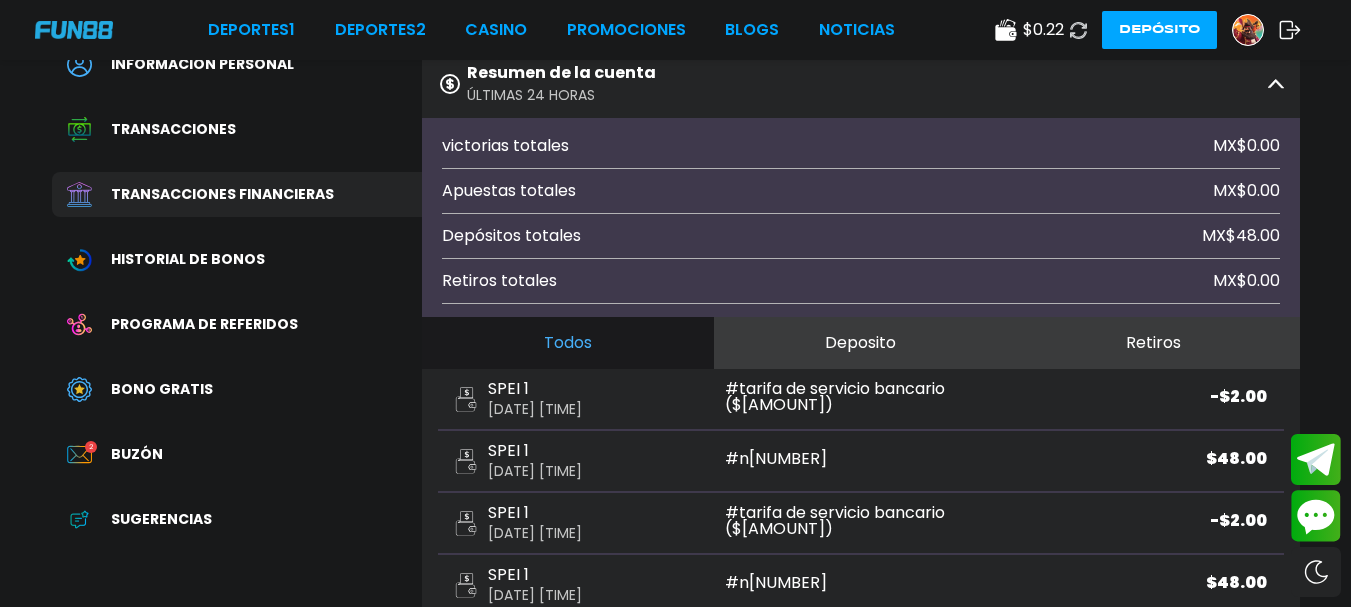 click 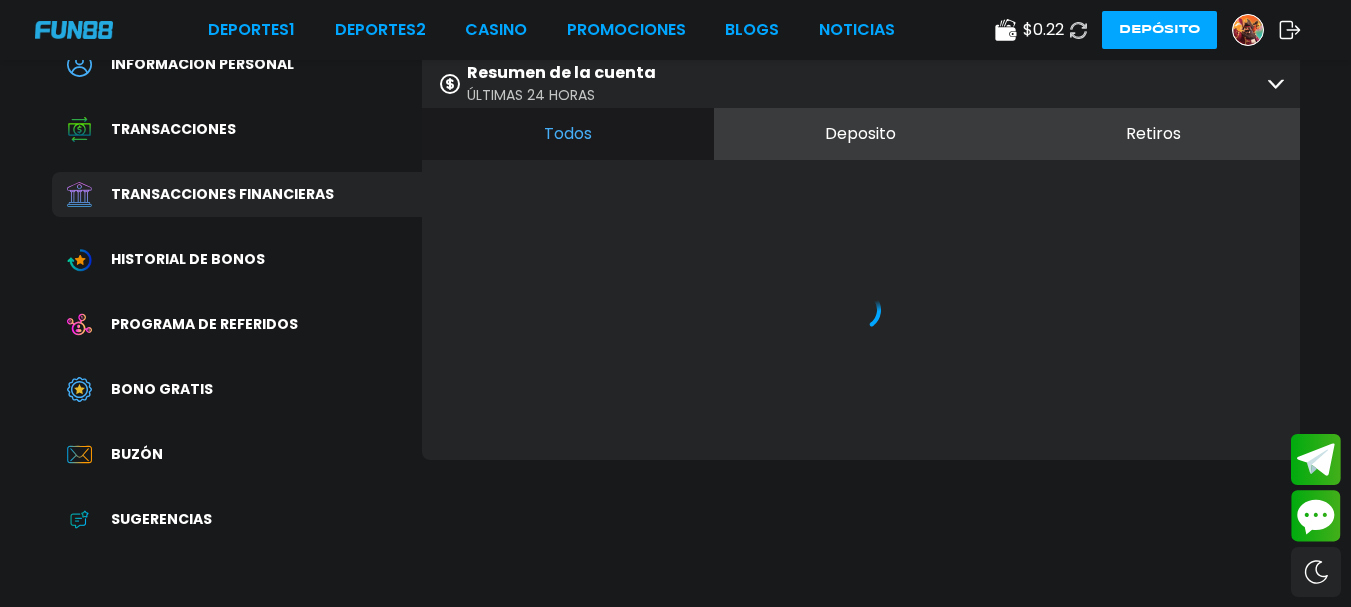 scroll, scrollTop: 0, scrollLeft: 0, axis: both 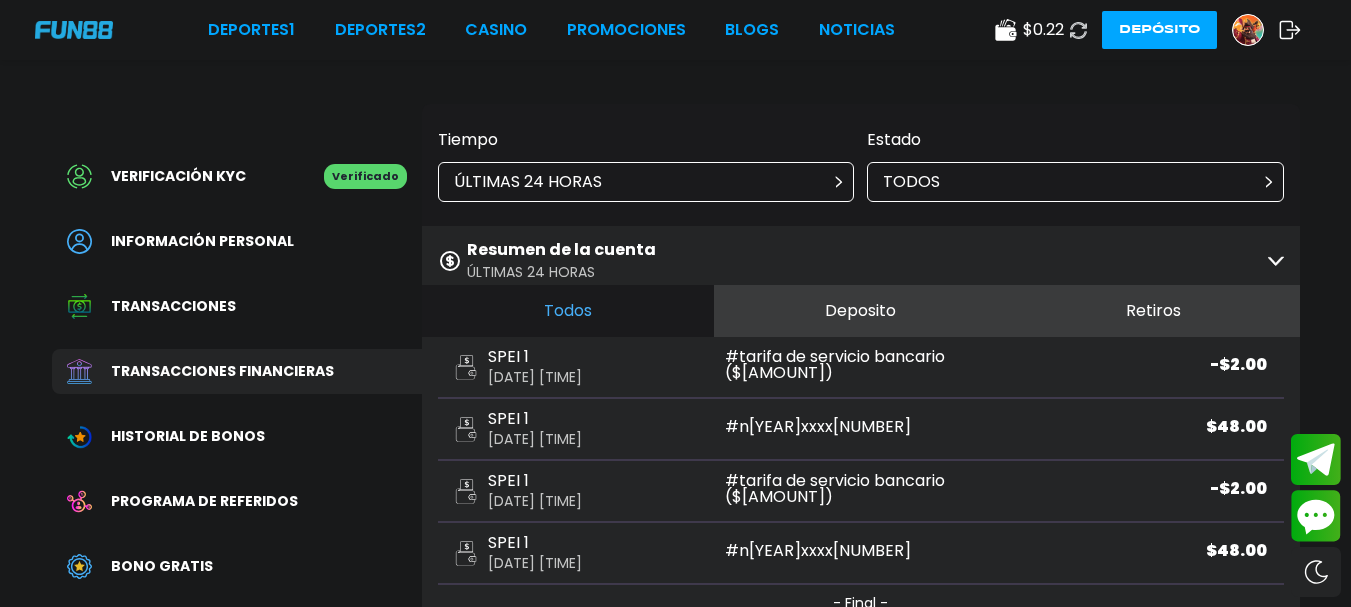 click on "Deposito" at bounding box center [860, 311] 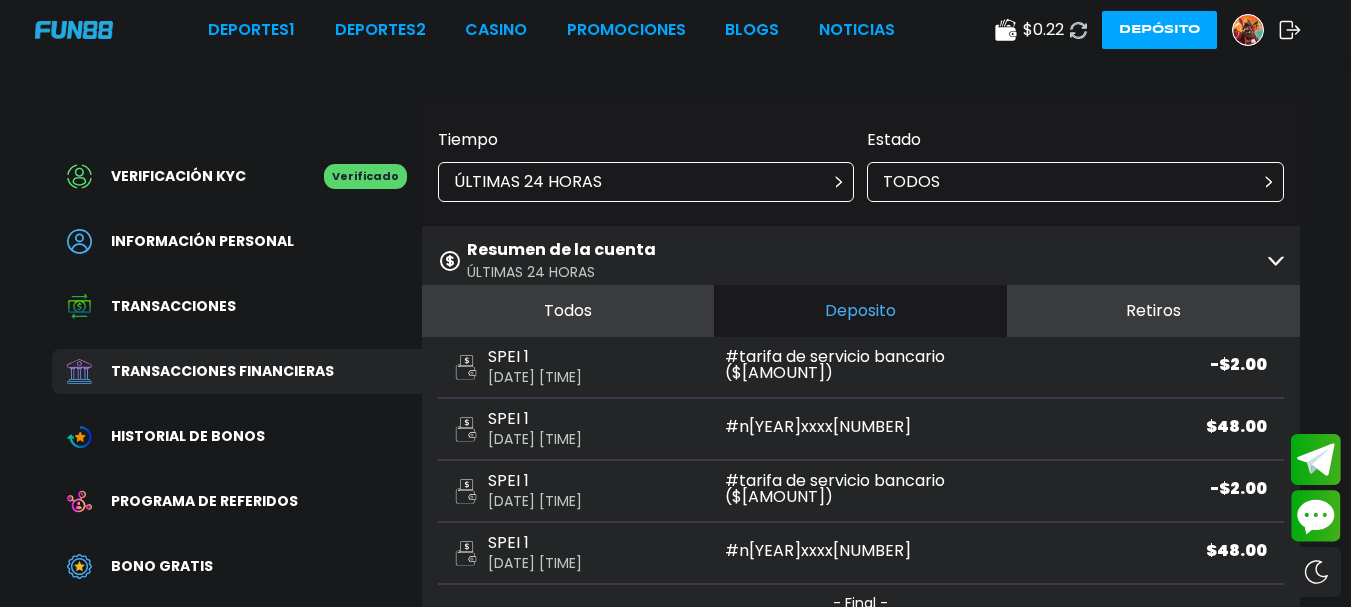 scroll, scrollTop: 0, scrollLeft: 0, axis: both 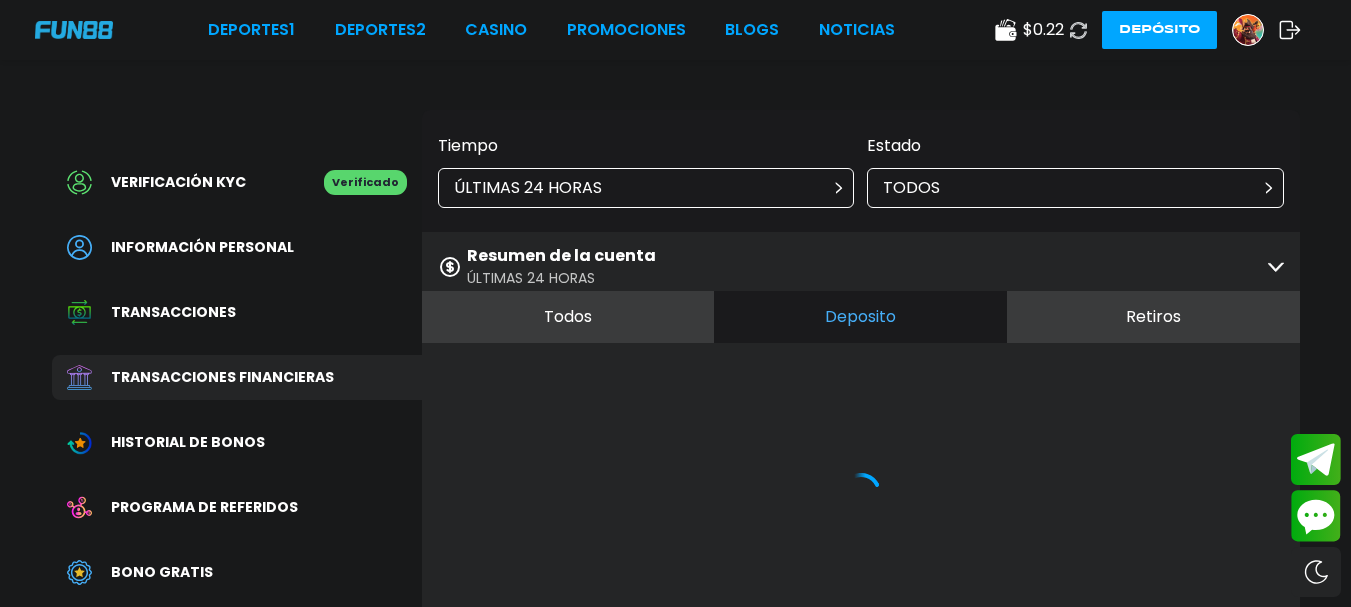 click on "Retiros" at bounding box center [1153, 317] 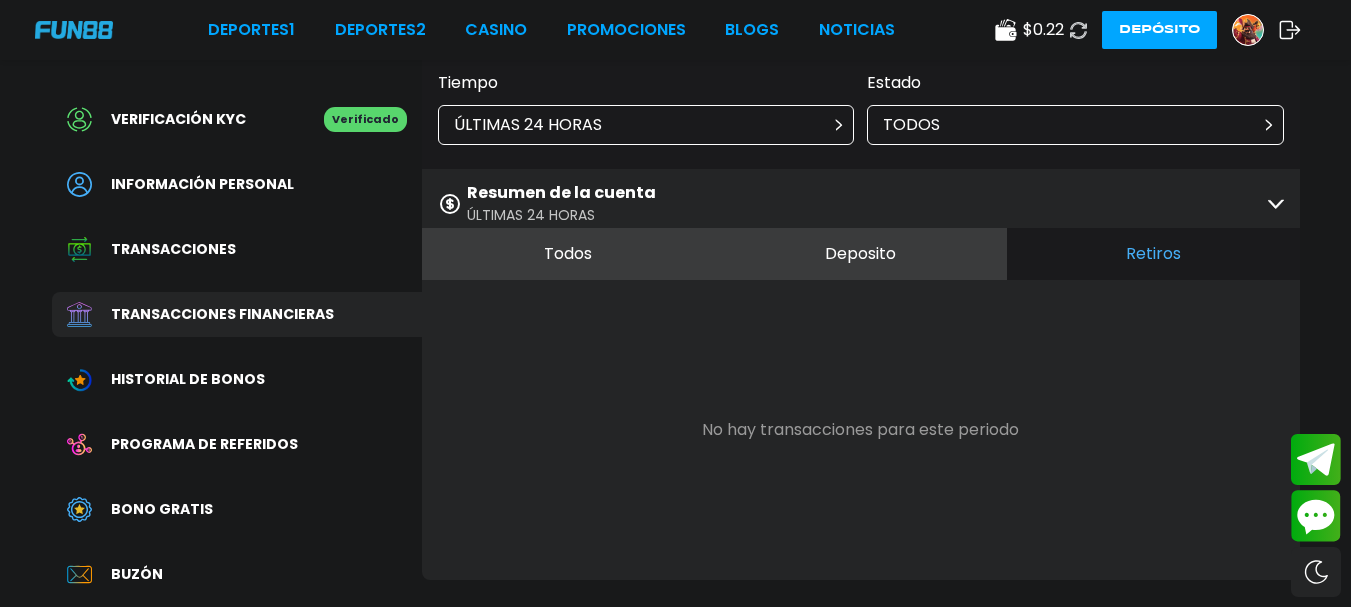 scroll, scrollTop: 62, scrollLeft: 0, axis: vertical 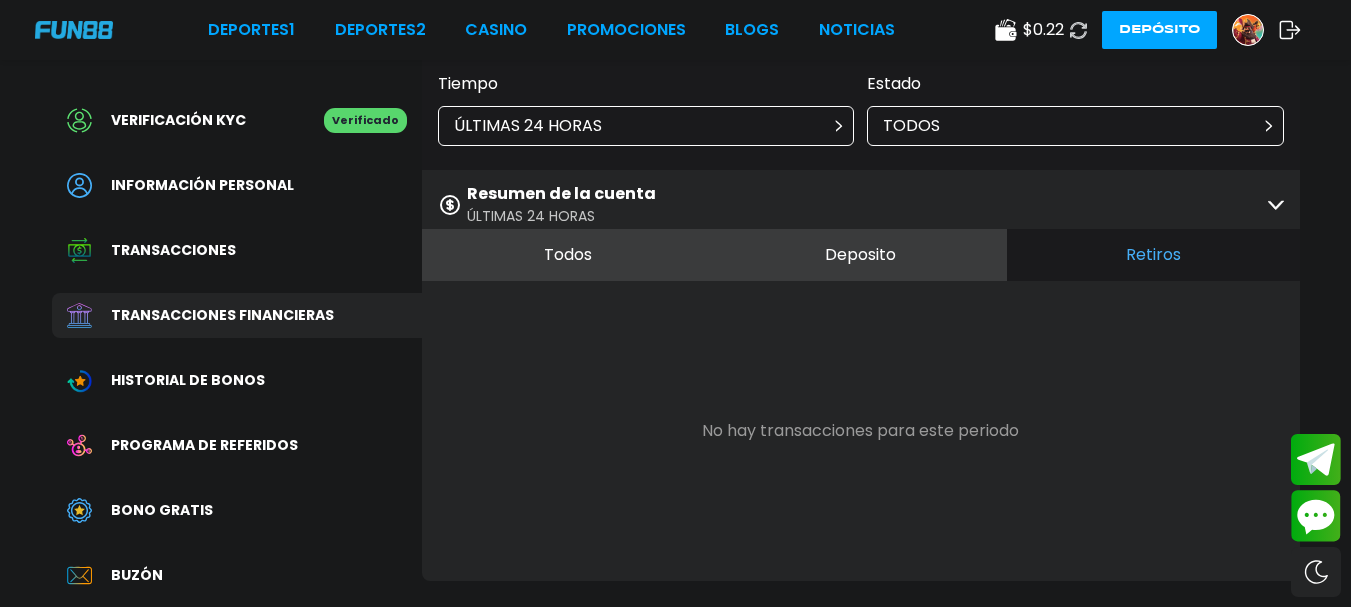 click on "Deposito" at bounding box center [860, 255] 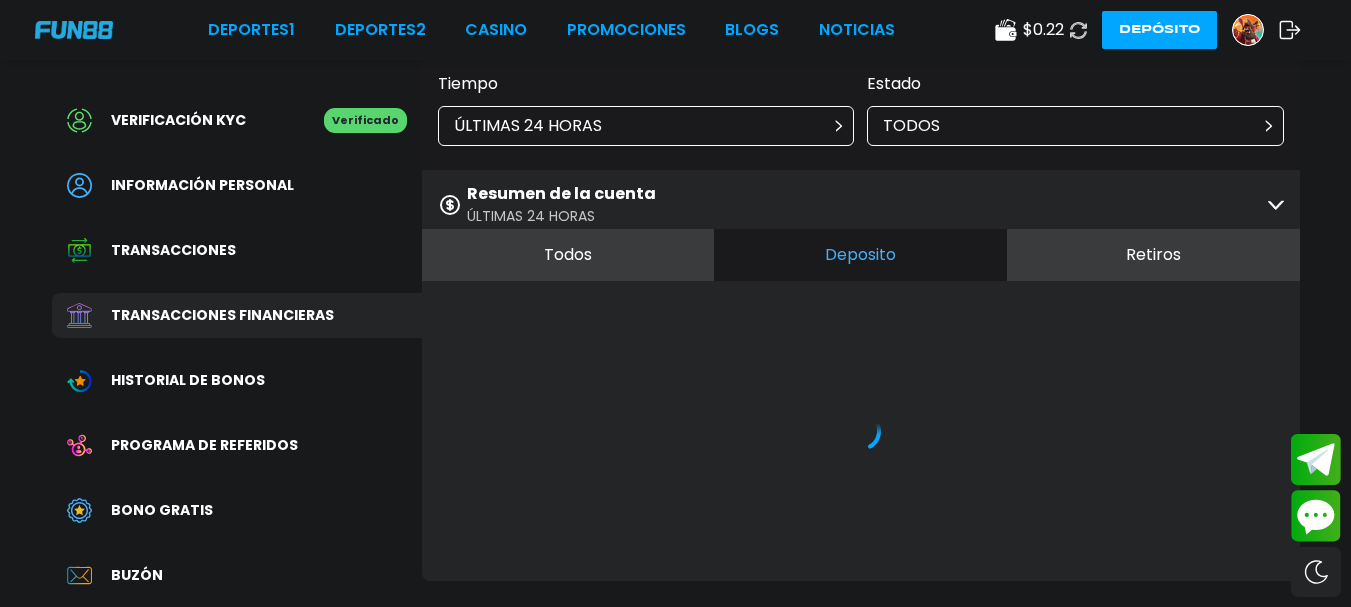 scroll, scrollTop: 0, scrollLeft: 0, axis: both 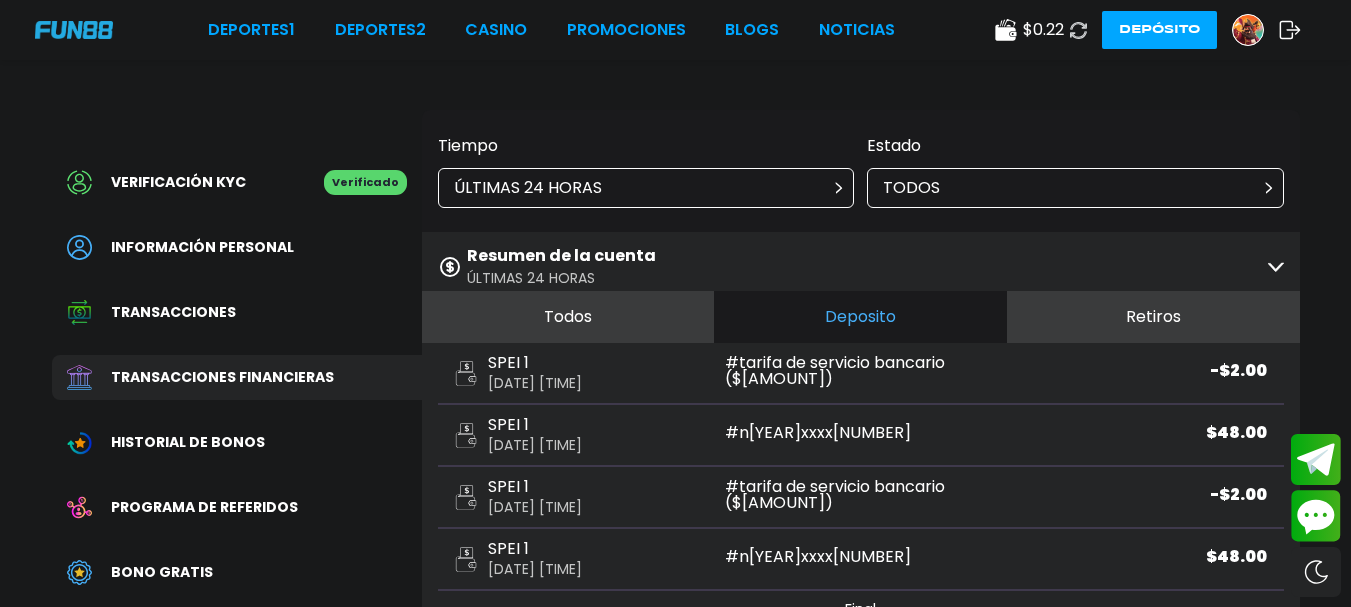 click on "Todos" at bounding box center (568, 317) 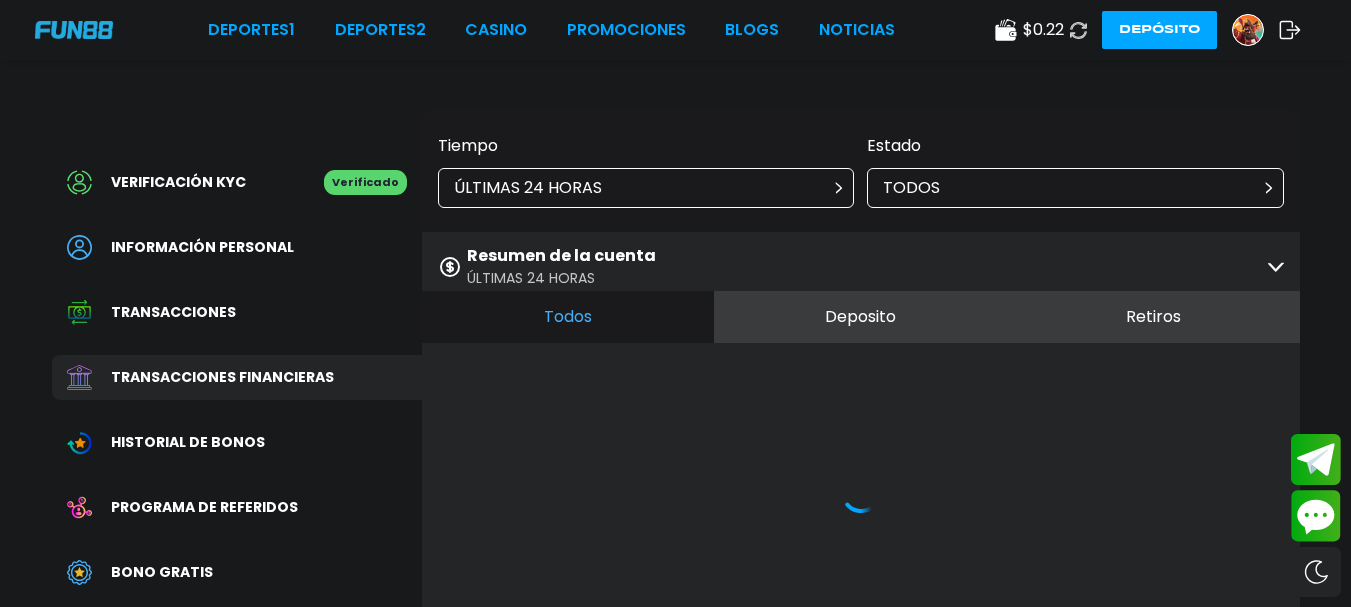 click on "Transacciones" at bounding box center (237, 312) 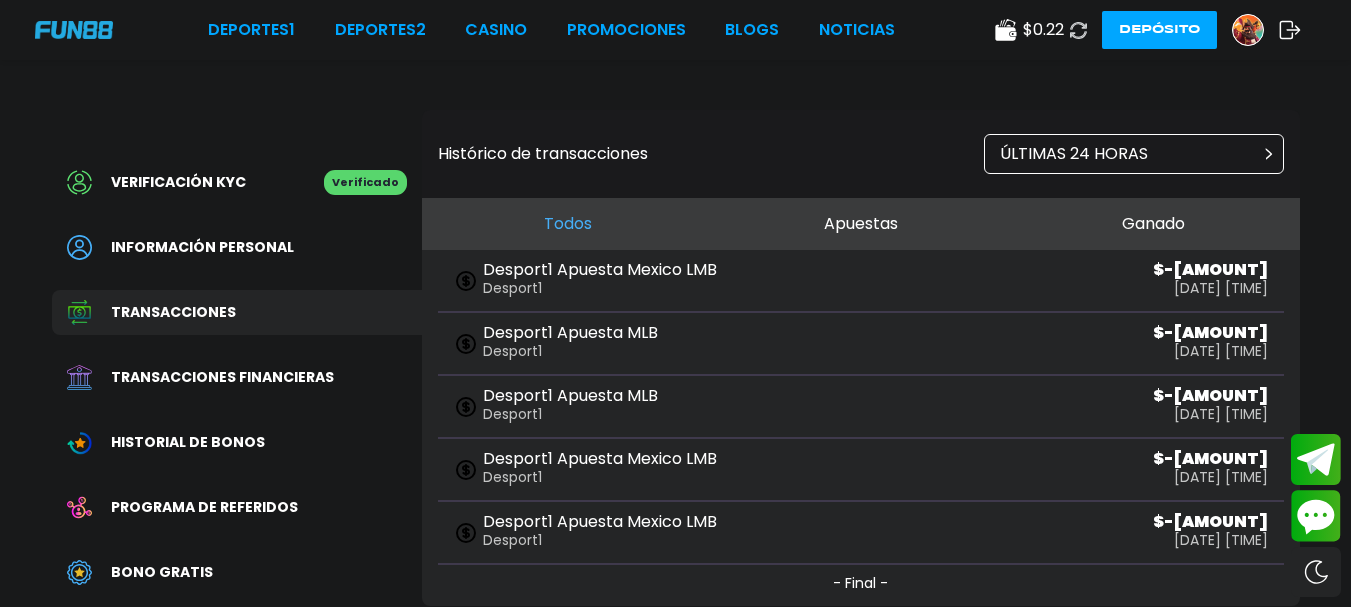 click on "Transacciones financieras" at bounding box center [222, 377] 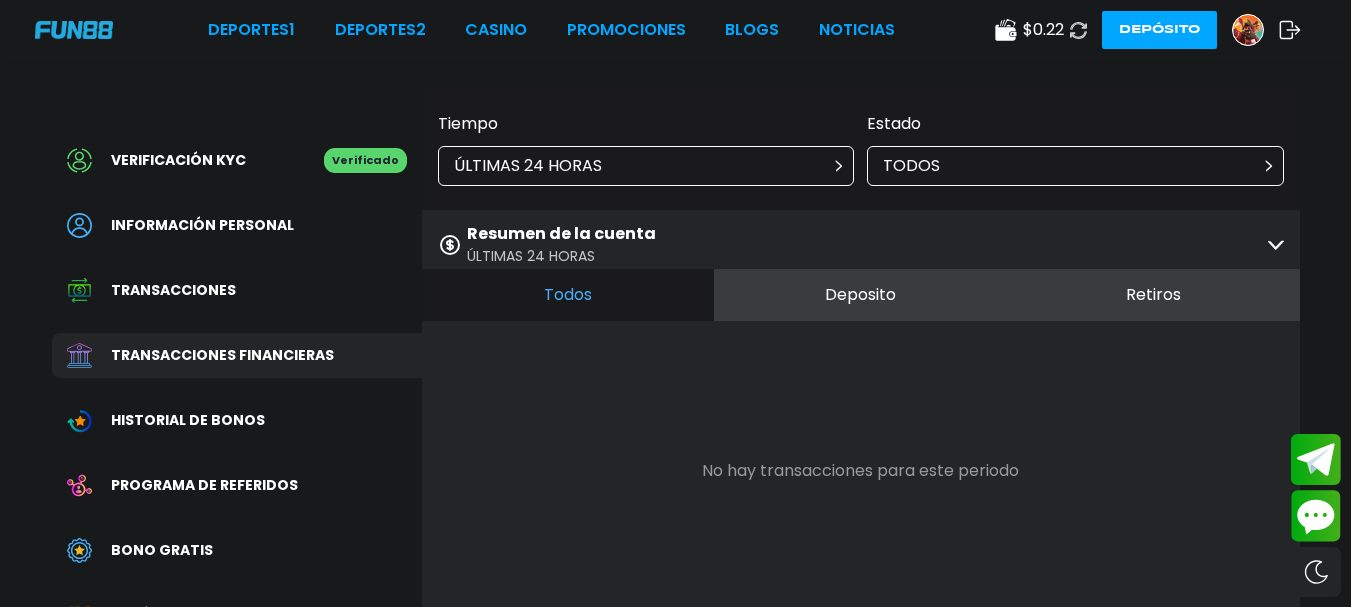 scroll, scrollTop: 21, scrollLeft: 0, axis: vertical 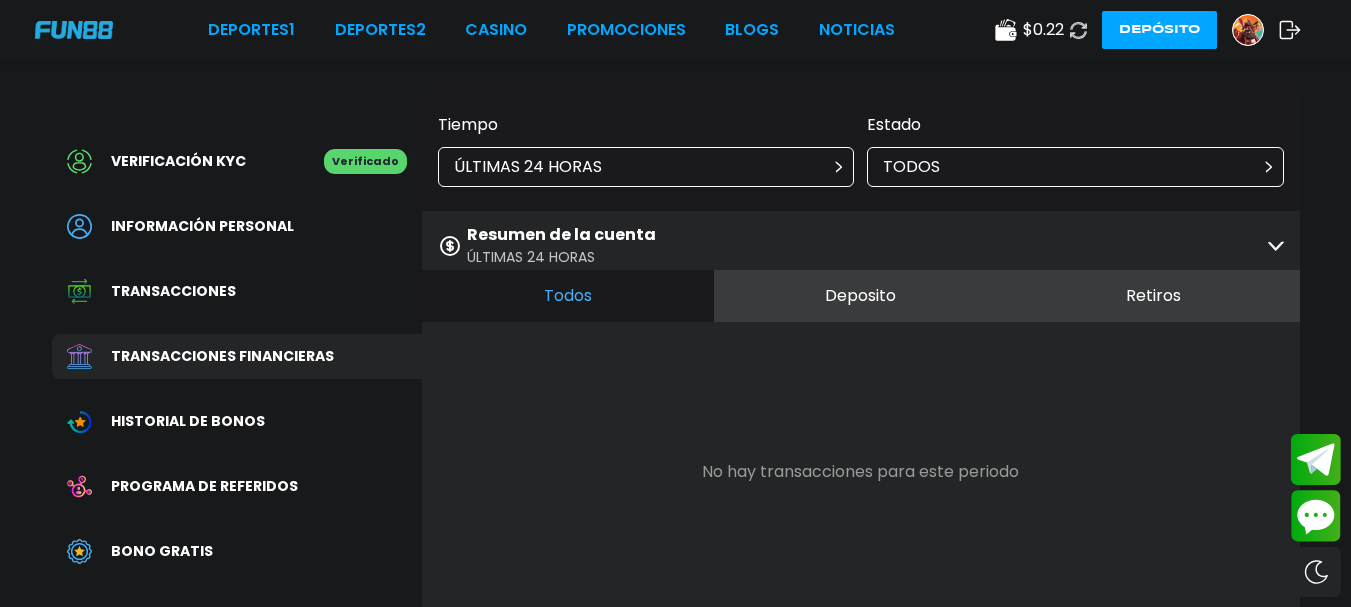 click on "Resumen de la cuenta ÚLTIMAS 24 HORAS" at bounding box center [861, 245] 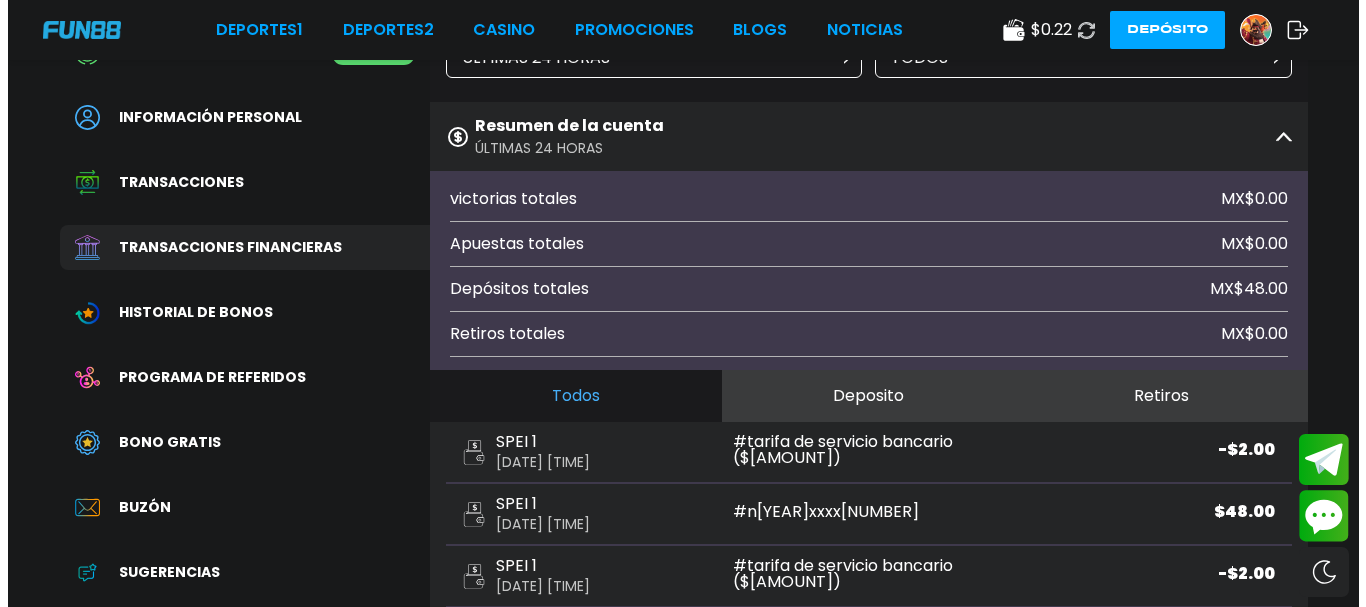 scroll, scrollTop: 0, scrollLeft: 0, axis: both 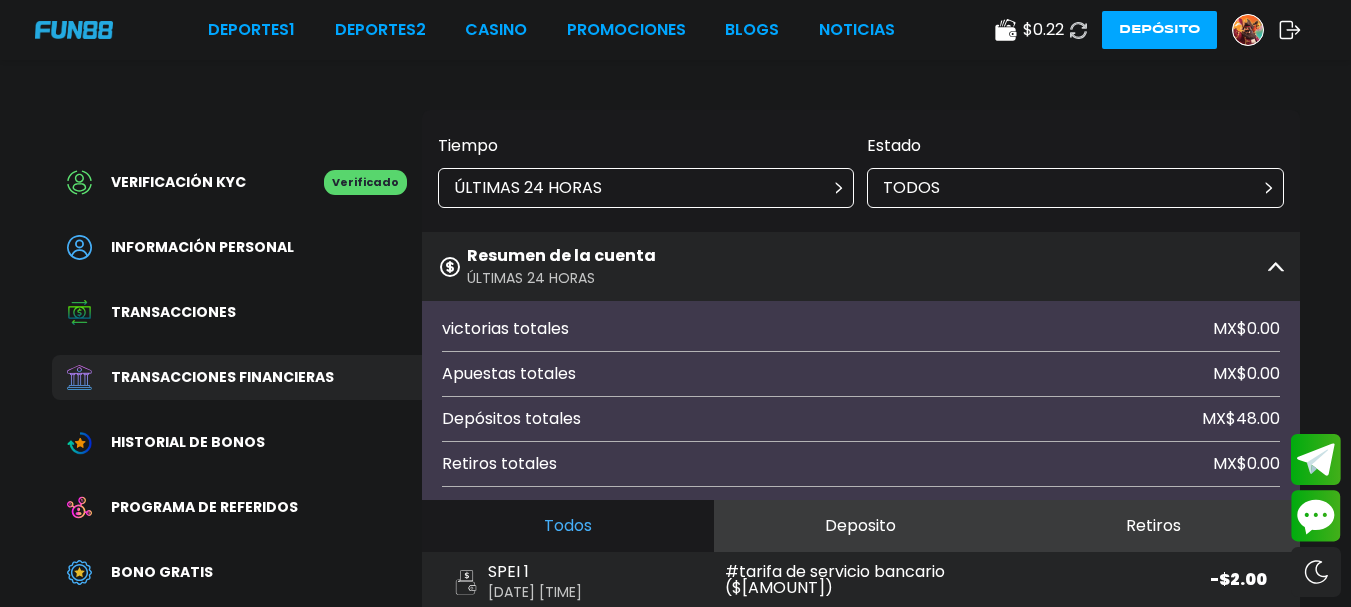click on "ÚLTIMAS 24 HORAS" at bounding box center [646, 188] 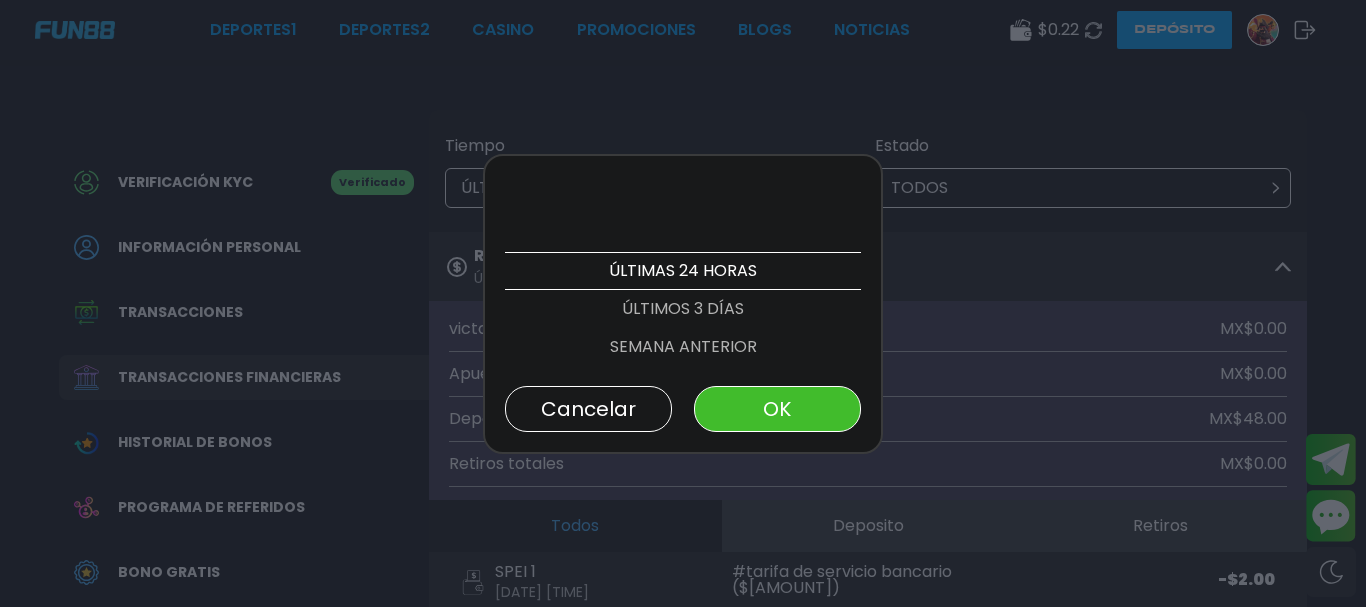 click on "ÚLTIMOS 3 DÍAS" at bounding box center [683, 309] 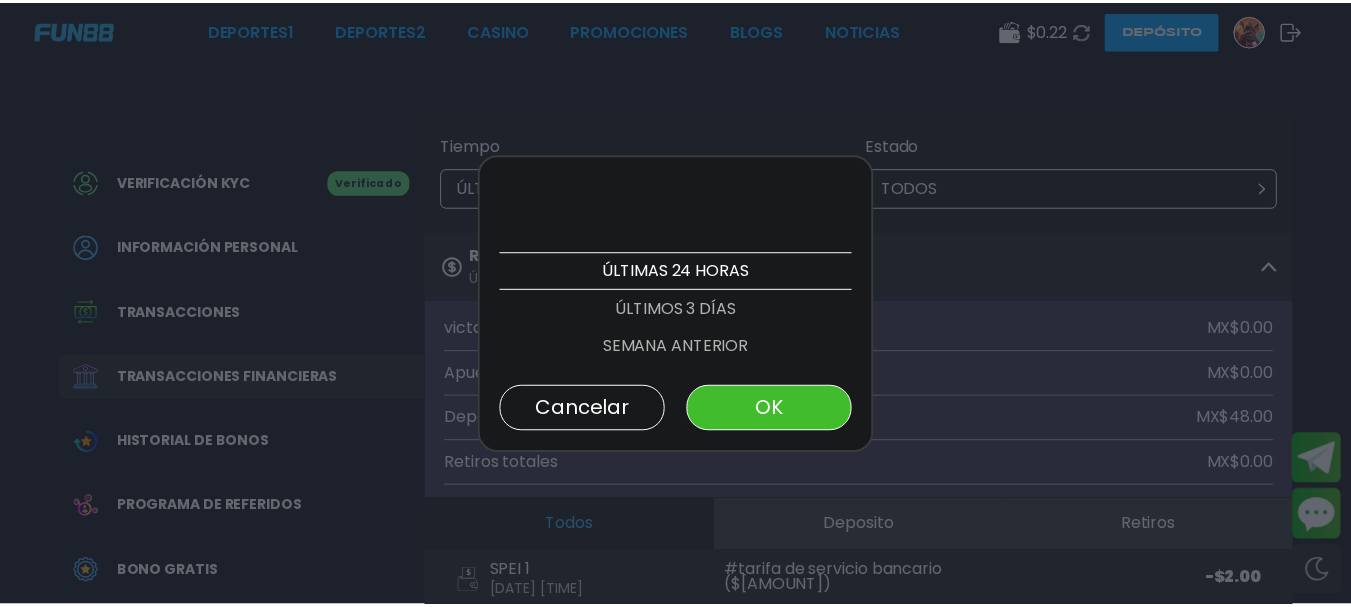 scroll, scrollTop: 38, scrollLeft: 0, axis: vertical 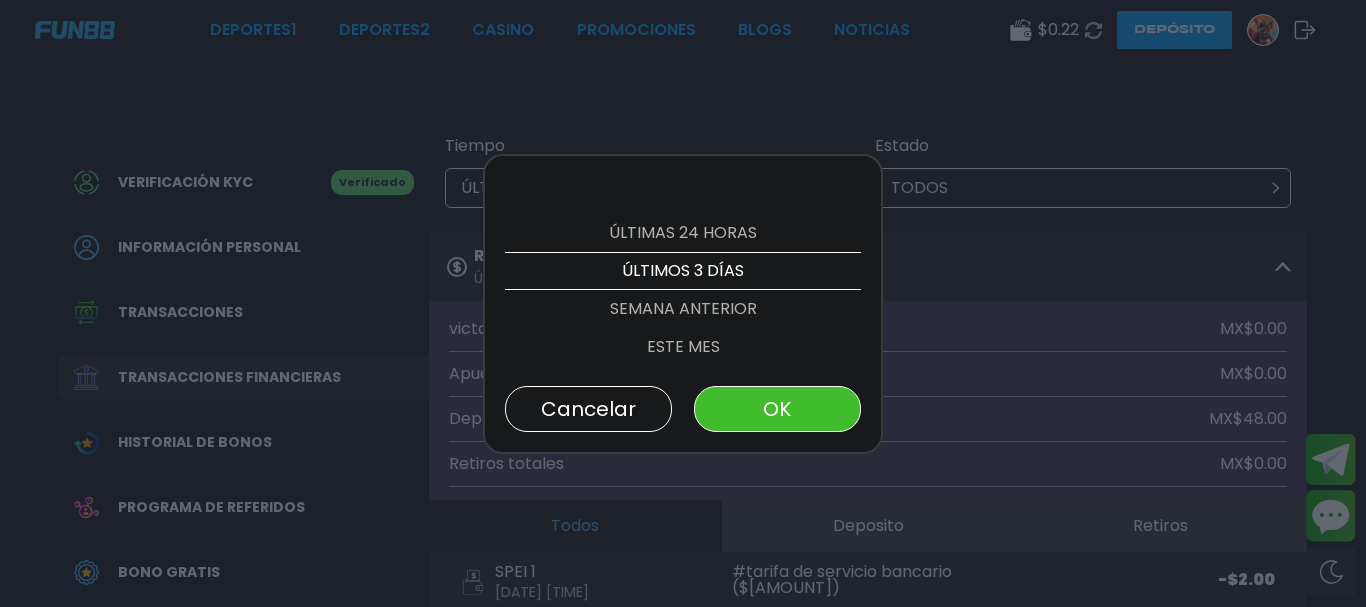 click on "OK" at bounding box center (777, 409) 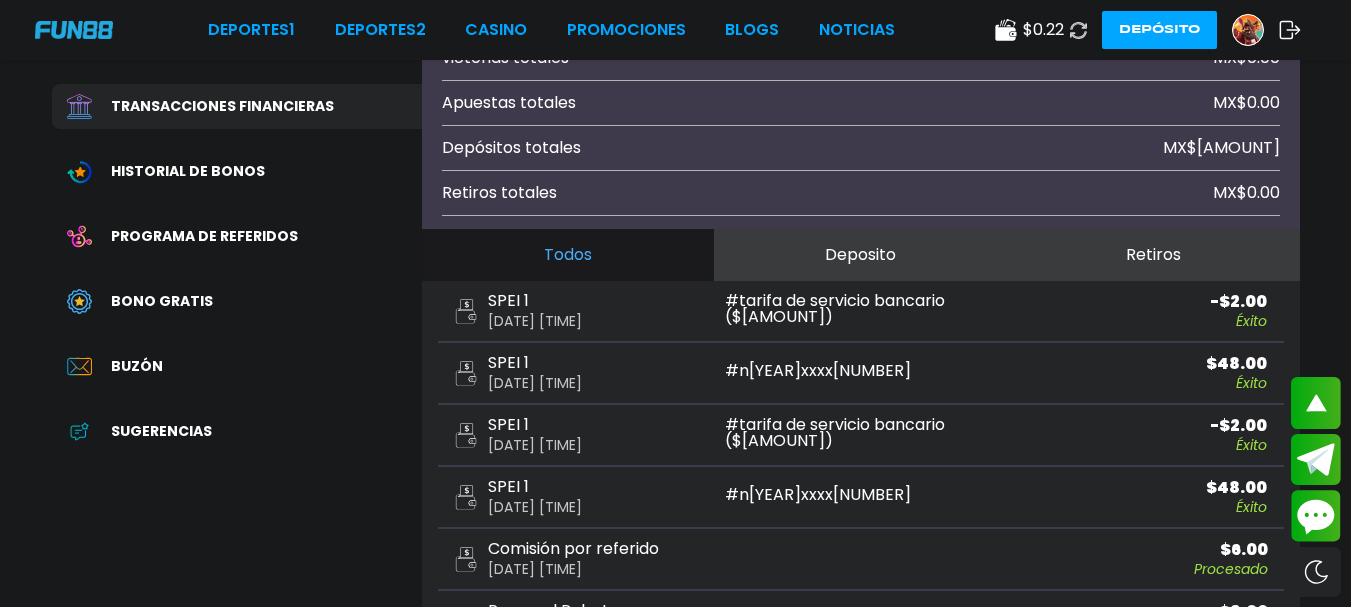 scroll, scrollTop: 322, scrollLeft: 0, axis: vertical 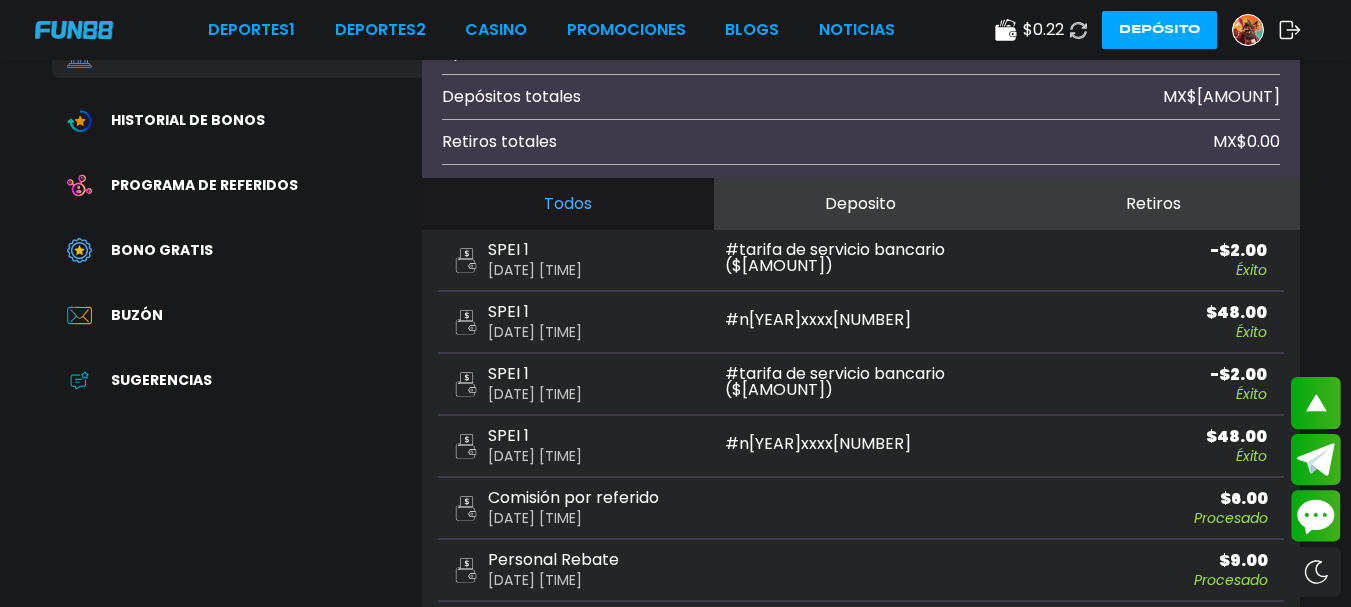 click 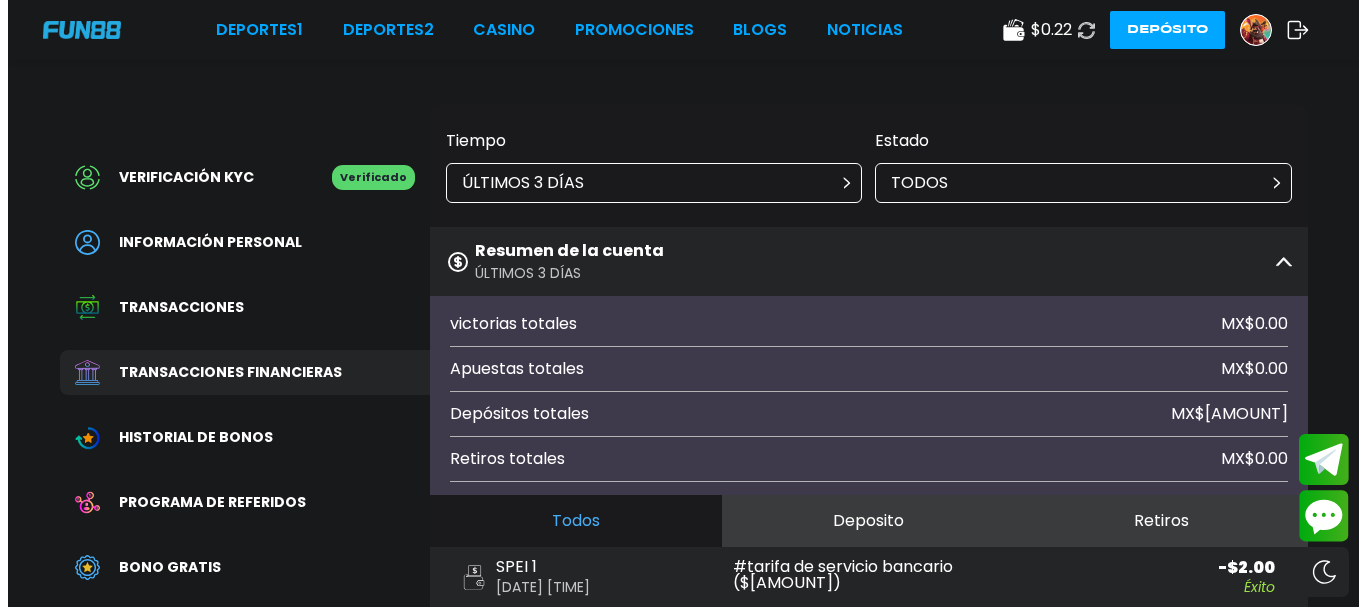 scroll, scrollTop: 4, scrollLeft: 0, axis: vertical 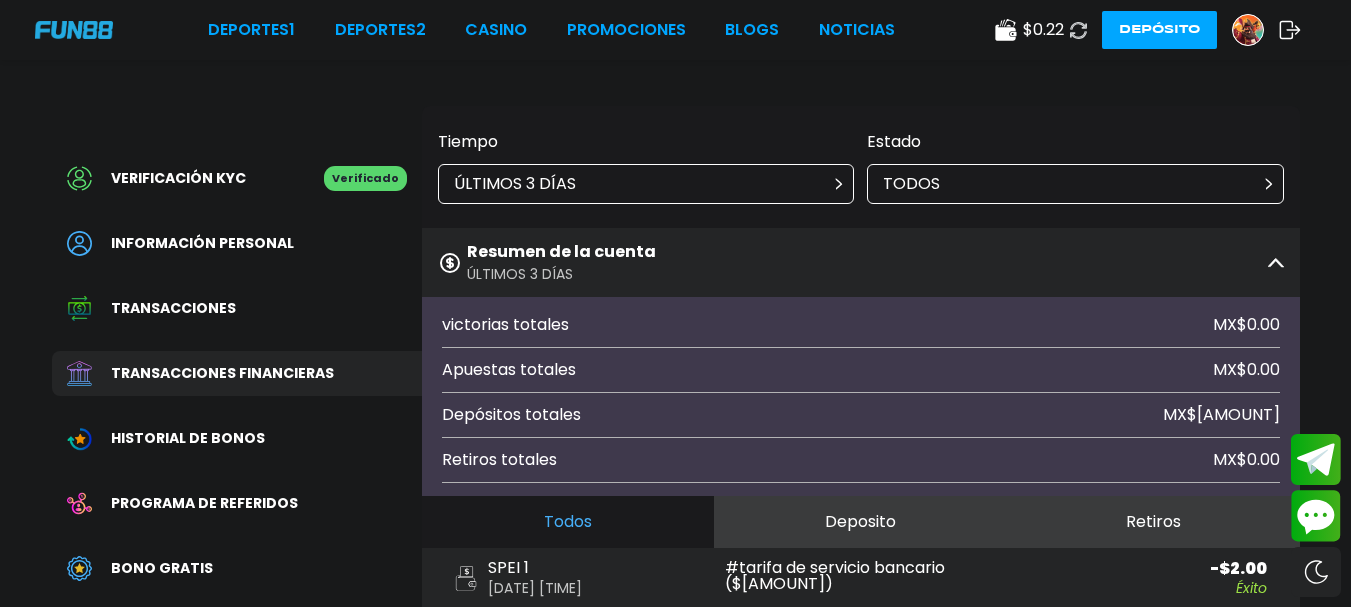click on "ÚLTIMOS 3 DÍAS" at bounding box center (646, 184) 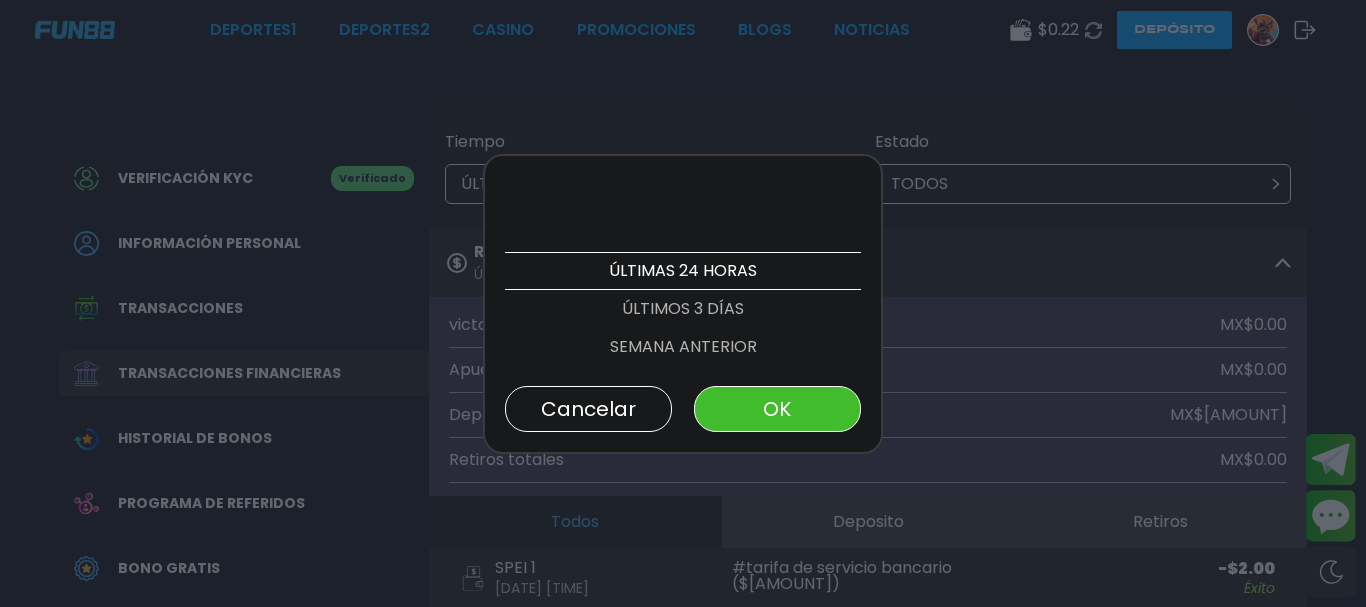 scroll, scrollTop: 38, scrollLeft: 0, axis: vertical 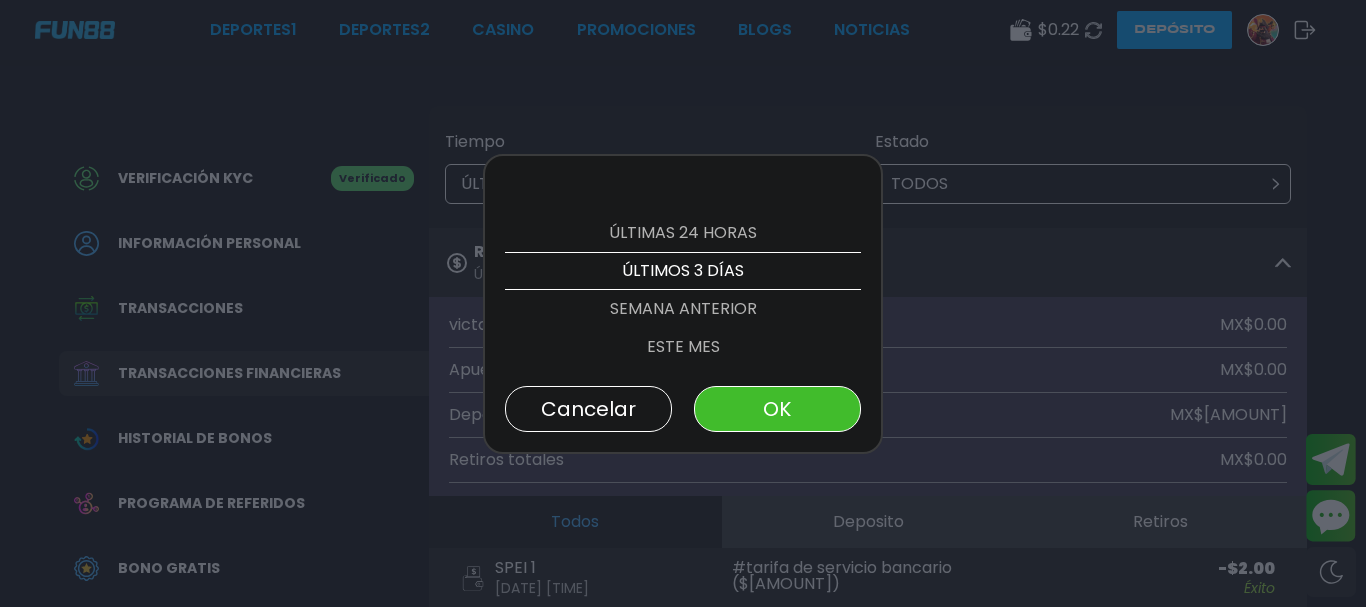 click on "ÚLTIMAS 24 HORAS" at bounding box center [683, 233] 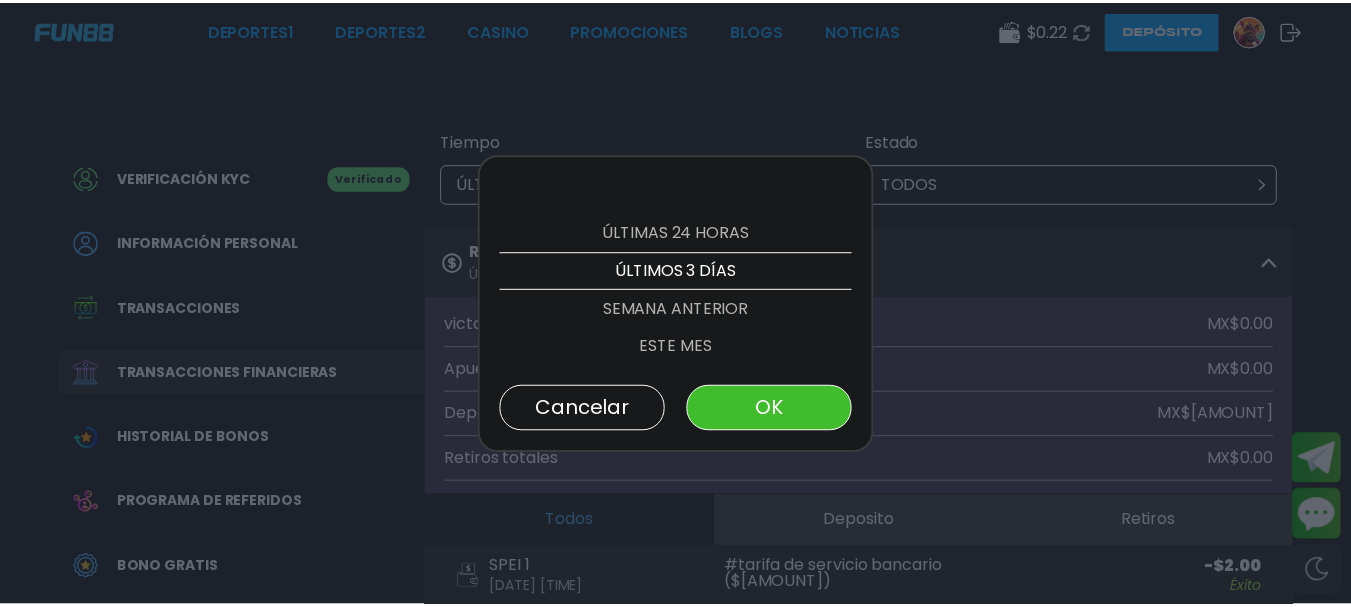scroll, scrollTop: 0, scrollLeft: 0, axis: both 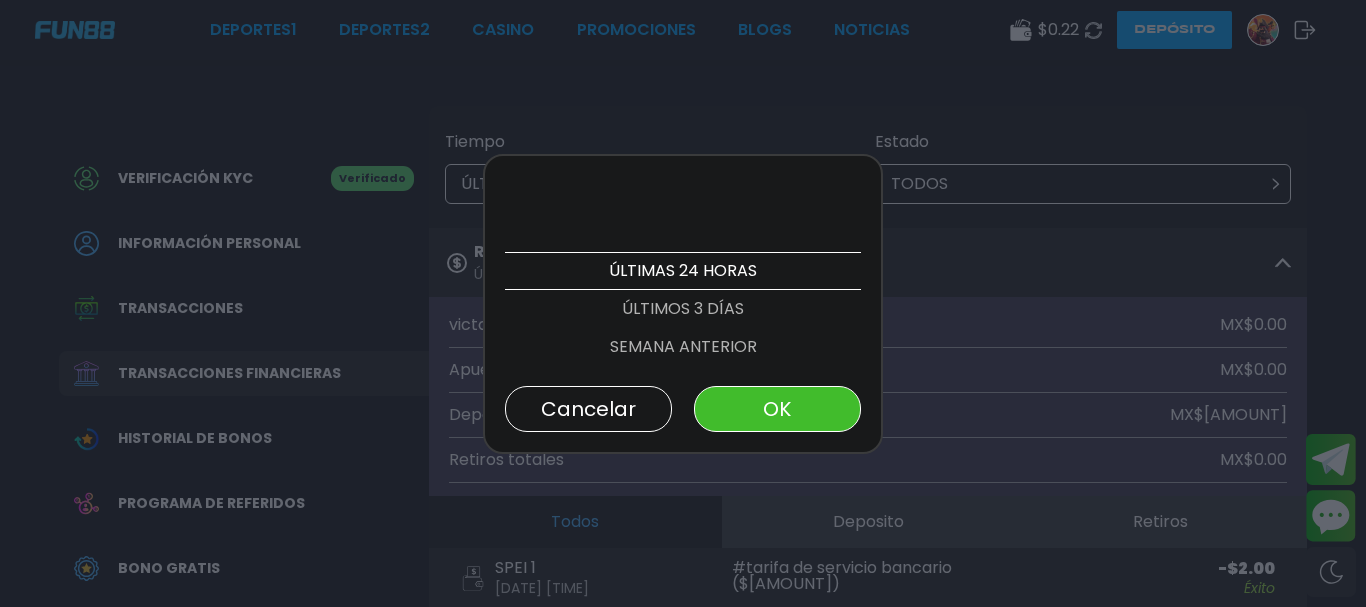 click on "OK" at bounding box center (777, 409) 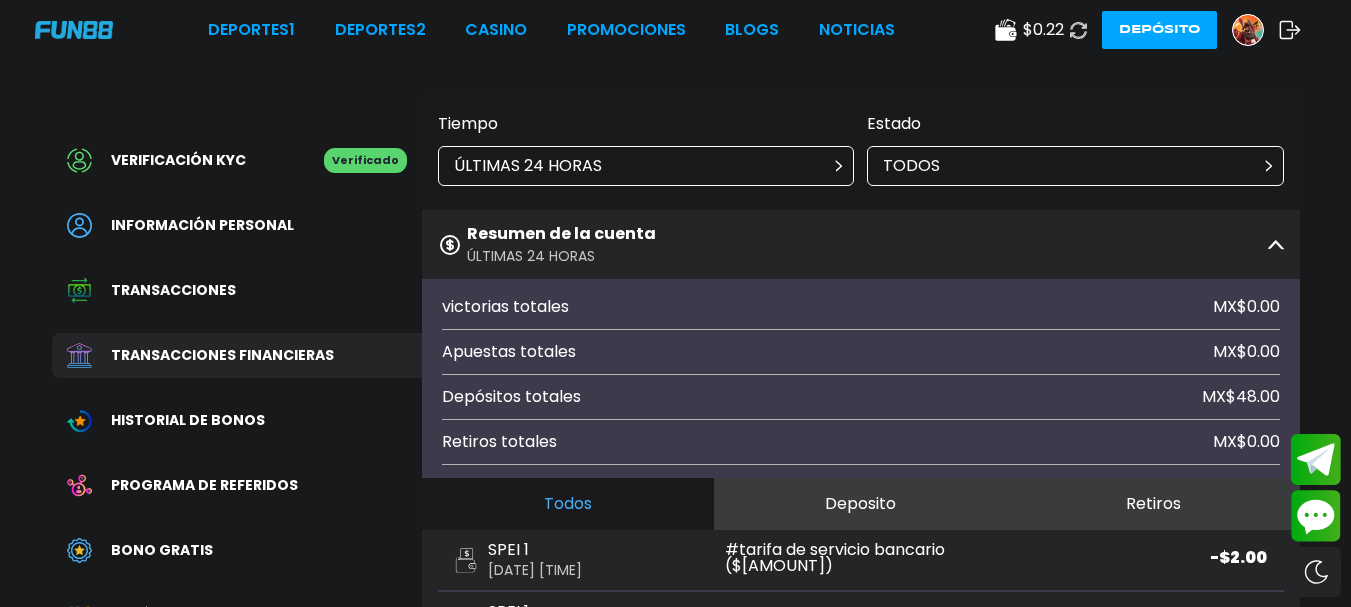 scroll, scrollTop: 0, scrollLeft: 0, axis: both 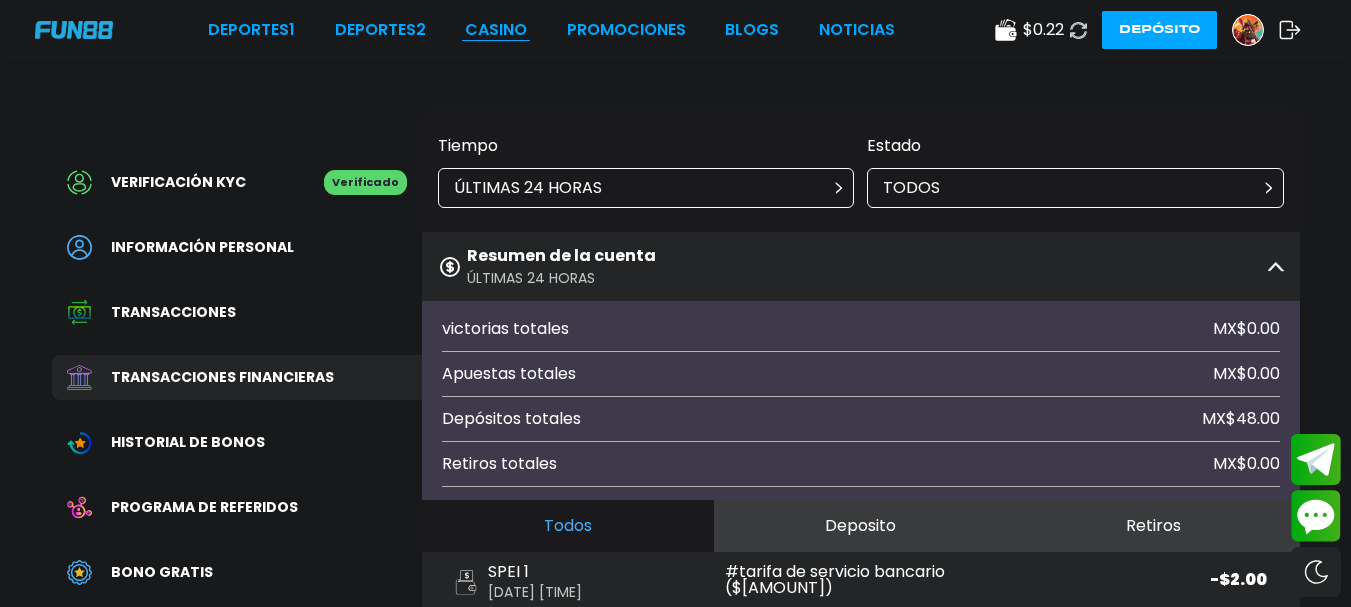 click on "CASINO" at bounding box center (496, 30) 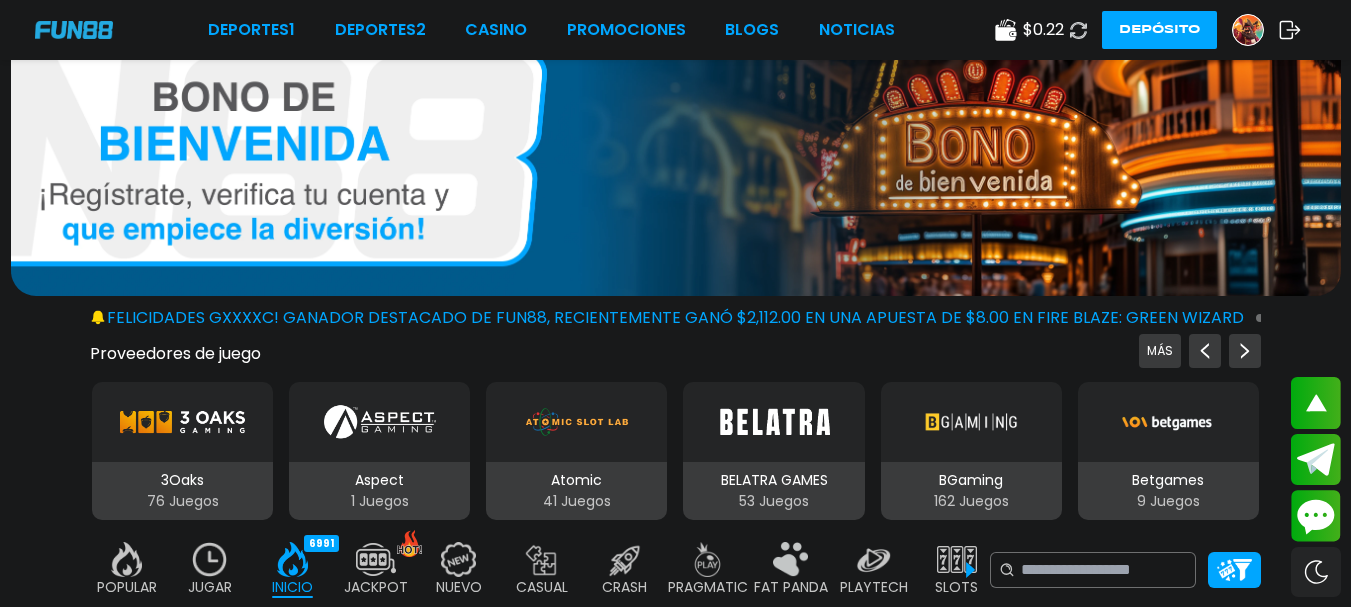 scroll, scrollTop: 242, scrollLeft: 0, axis: vertical 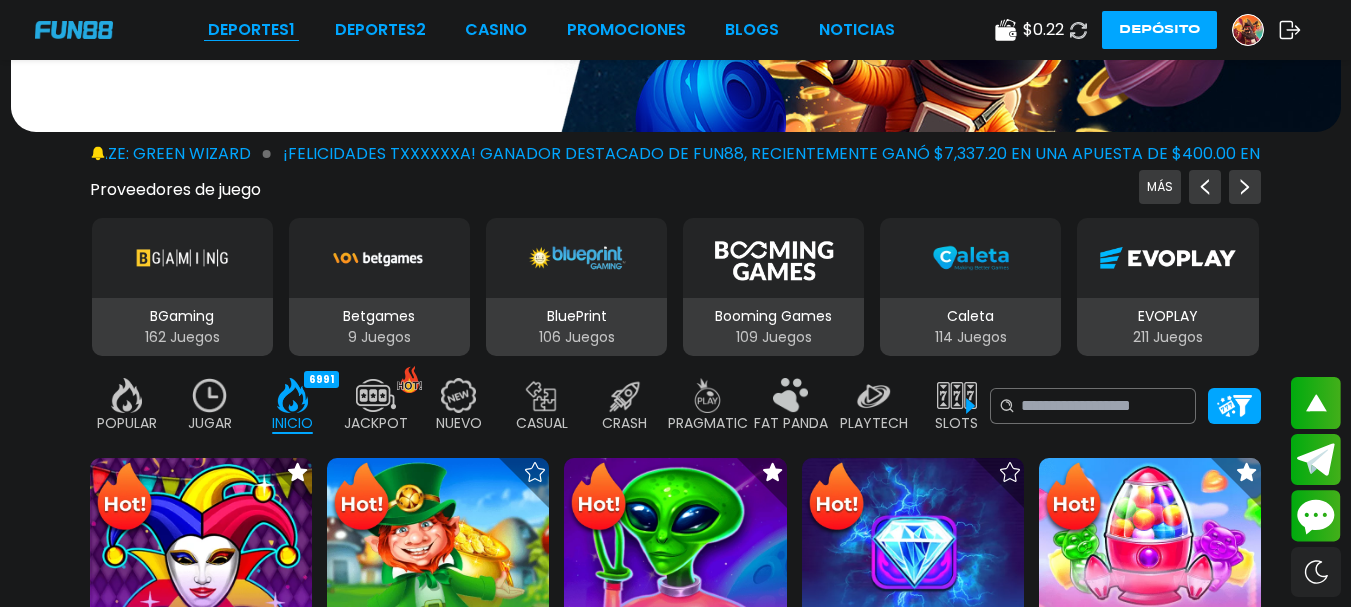 click on "Deportes  1" at bounding box center [251, 30] 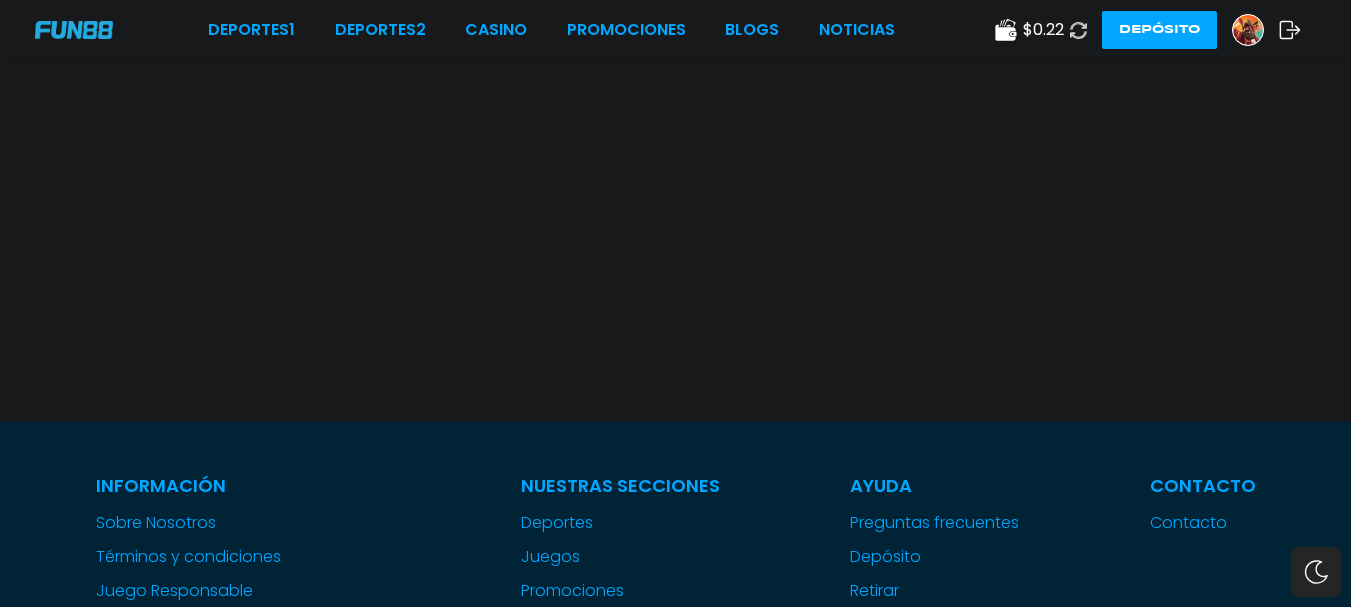 scroll, scrollTop: 0, scrollLeft: 0, axis: both 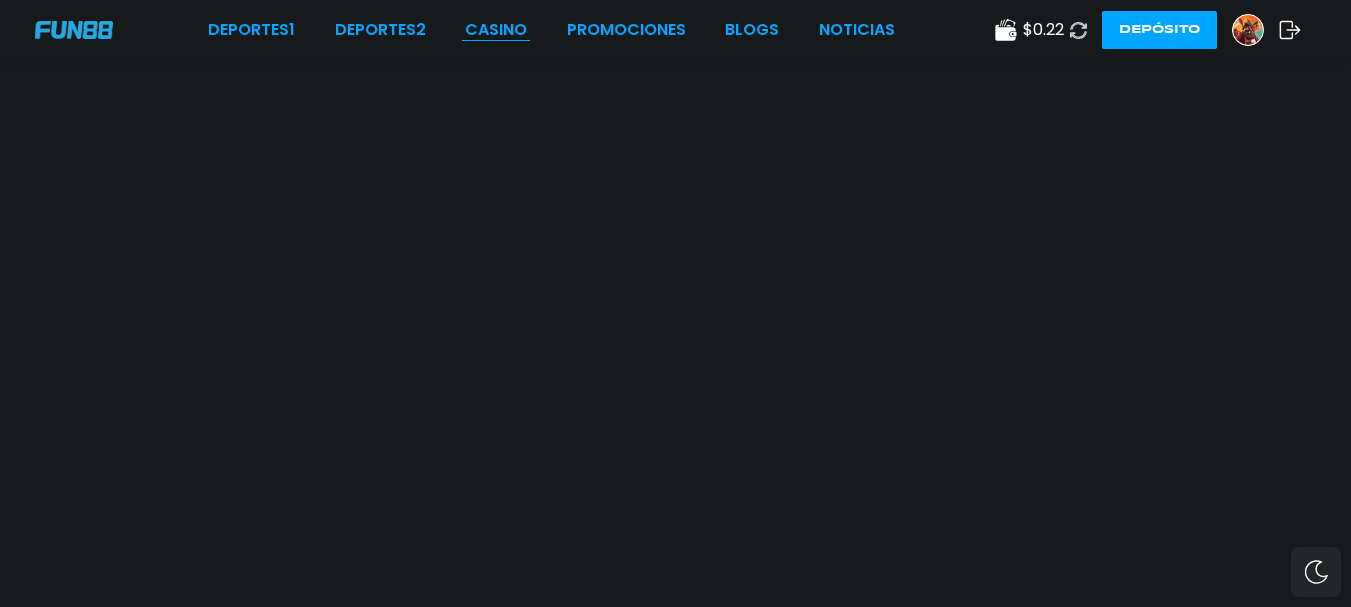 click on "CASINO" at bounding box center (496, 30) 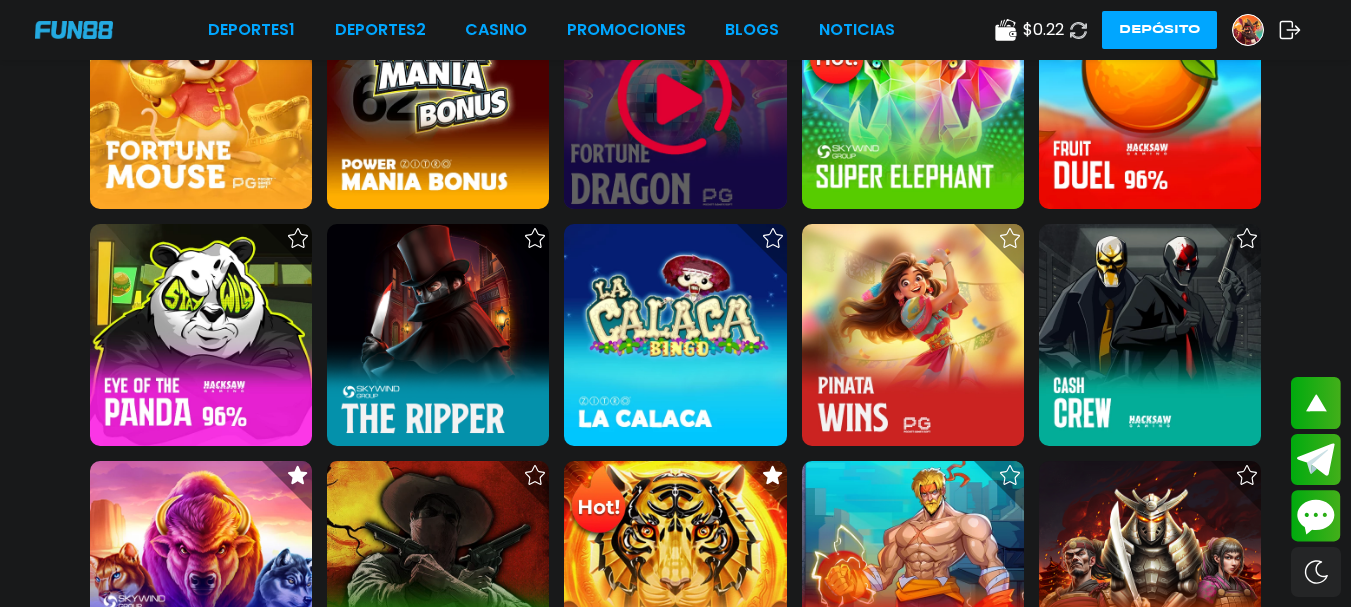 scroll, scrollTop: 1643, scrollLeft: 0, axis: vertical 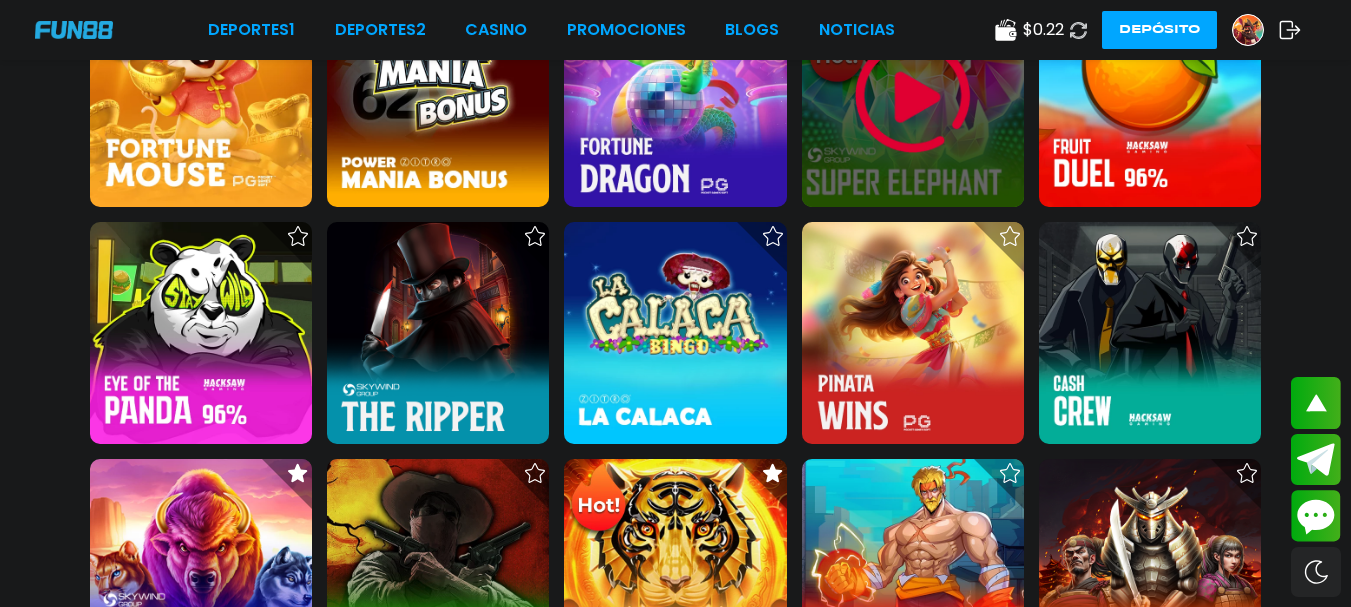 click at bounding box center (913, 96) 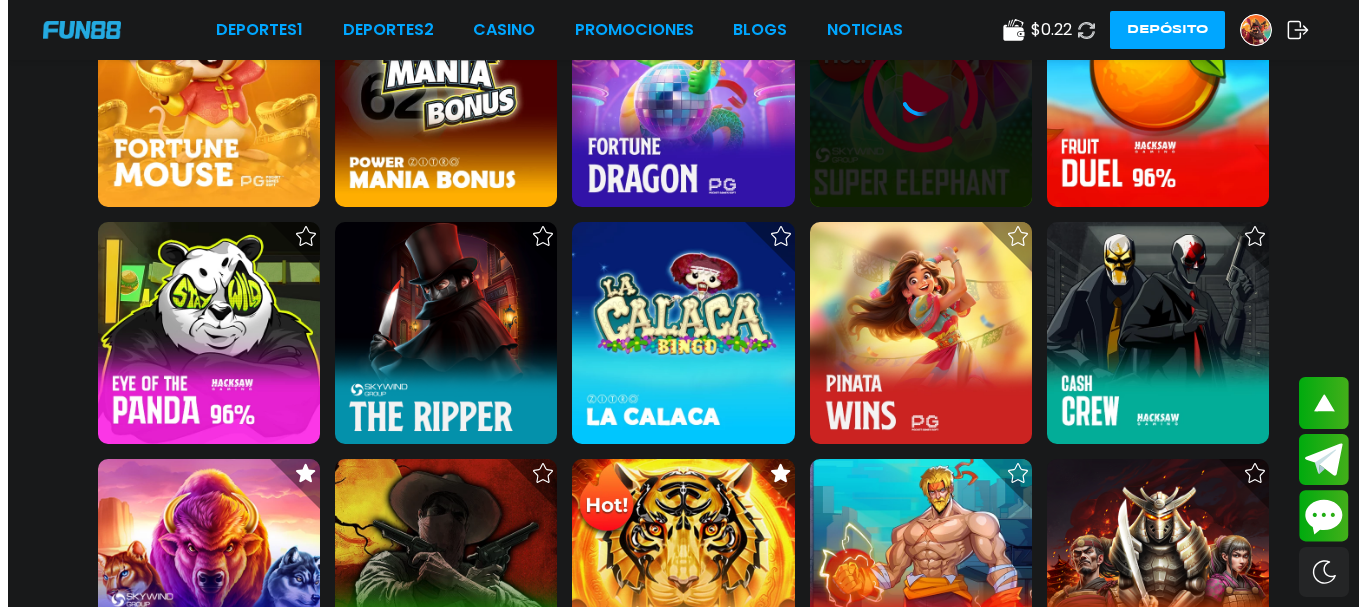 scroll, scrollTop: 0, scrollLeft: 0, axis: both 